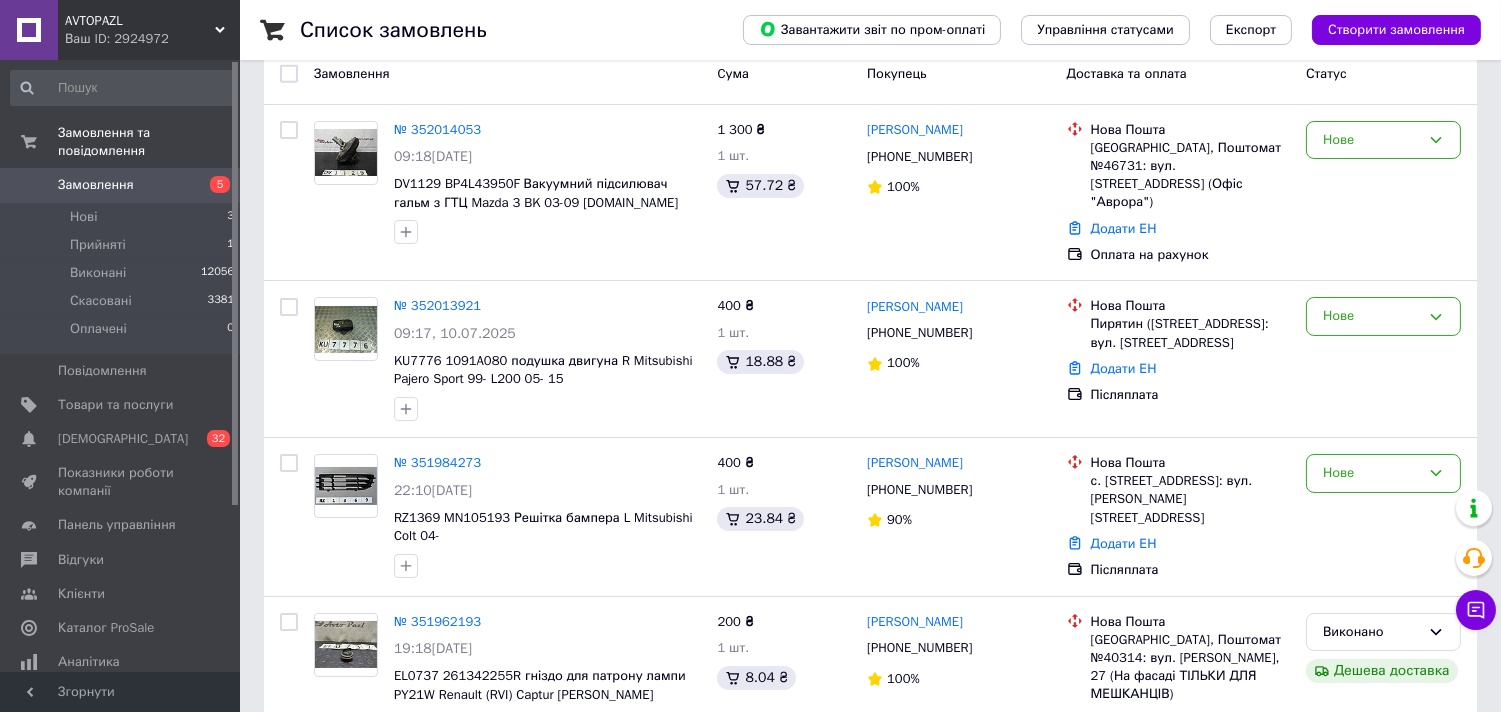 scroll, scrollTop: 0, scrollLeft: 0, axis: both 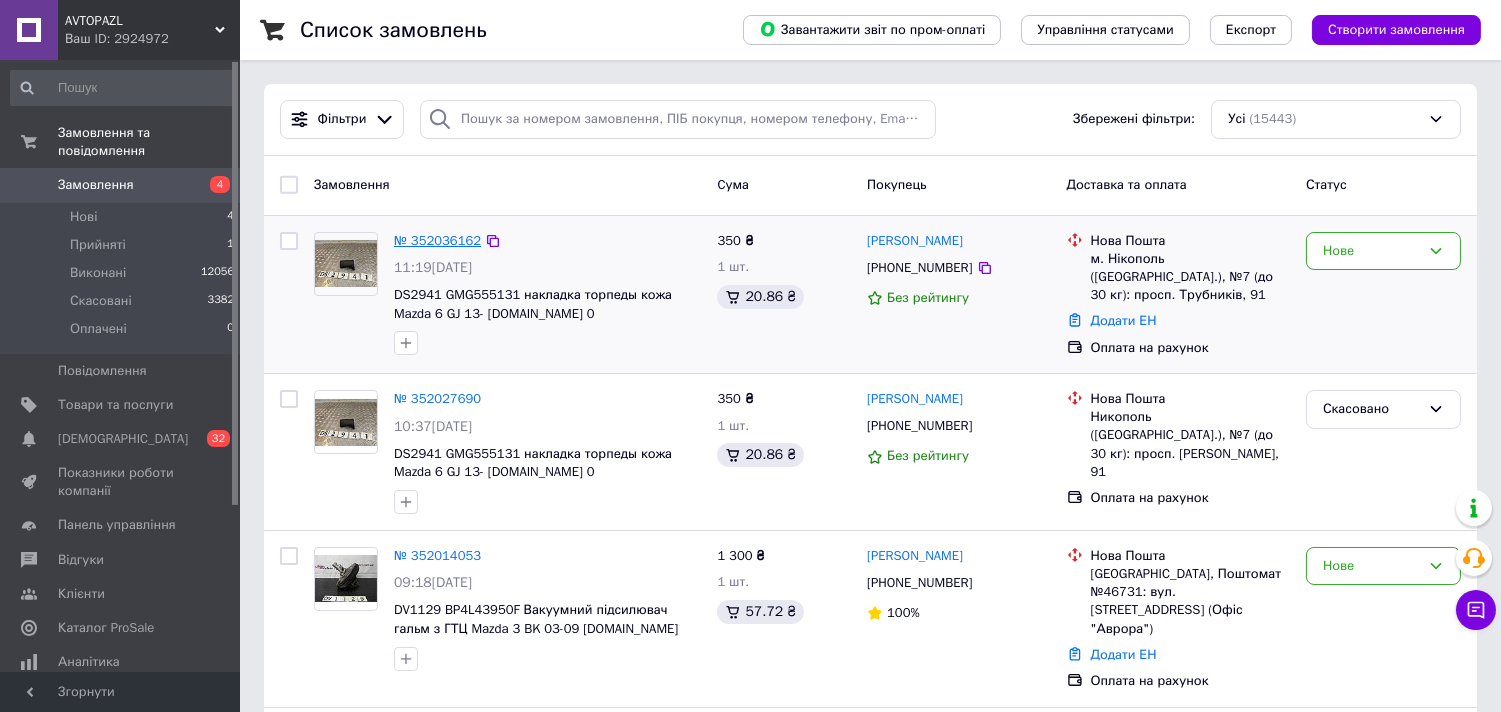 click on "№ 352036162" at bounding box center (437, 240) 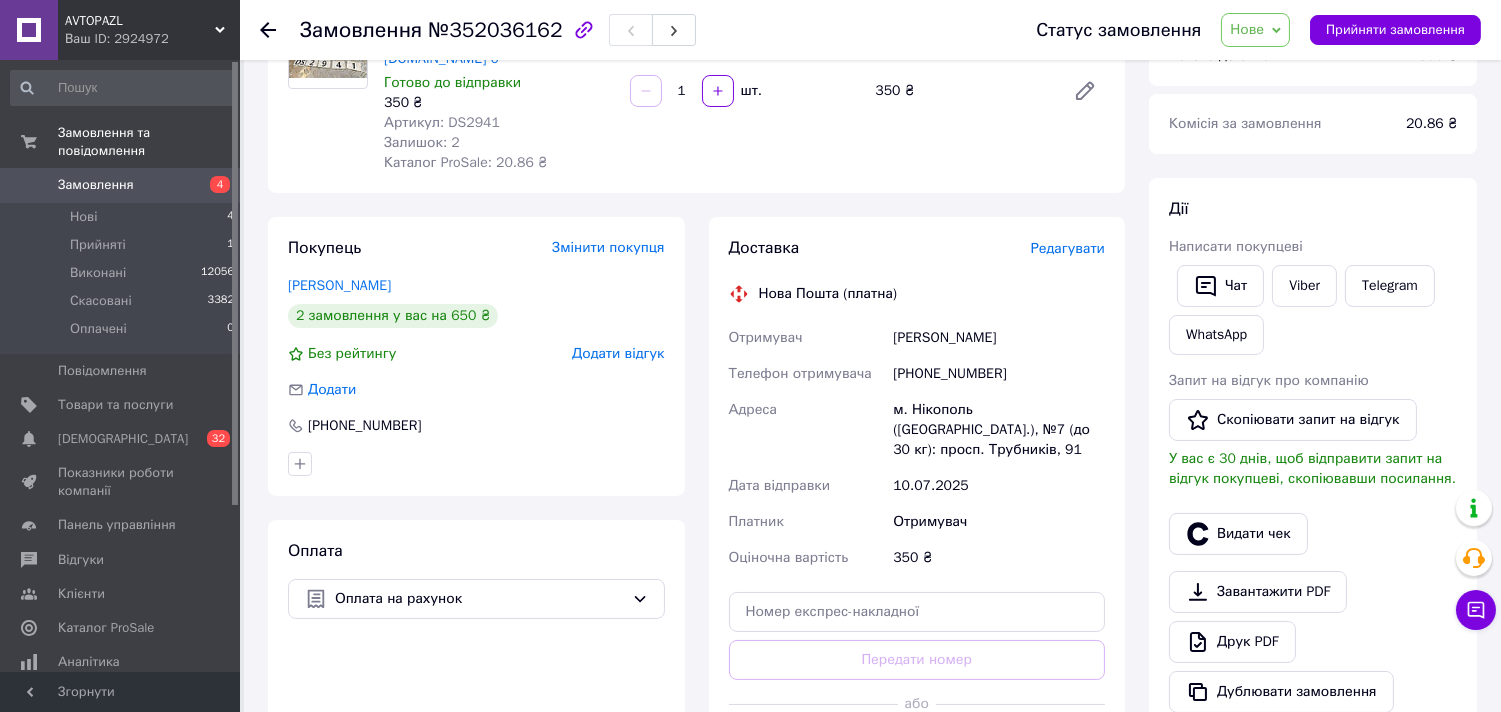 scroll, scrollTop: 333, scrollLeft: 0, axis: vertical 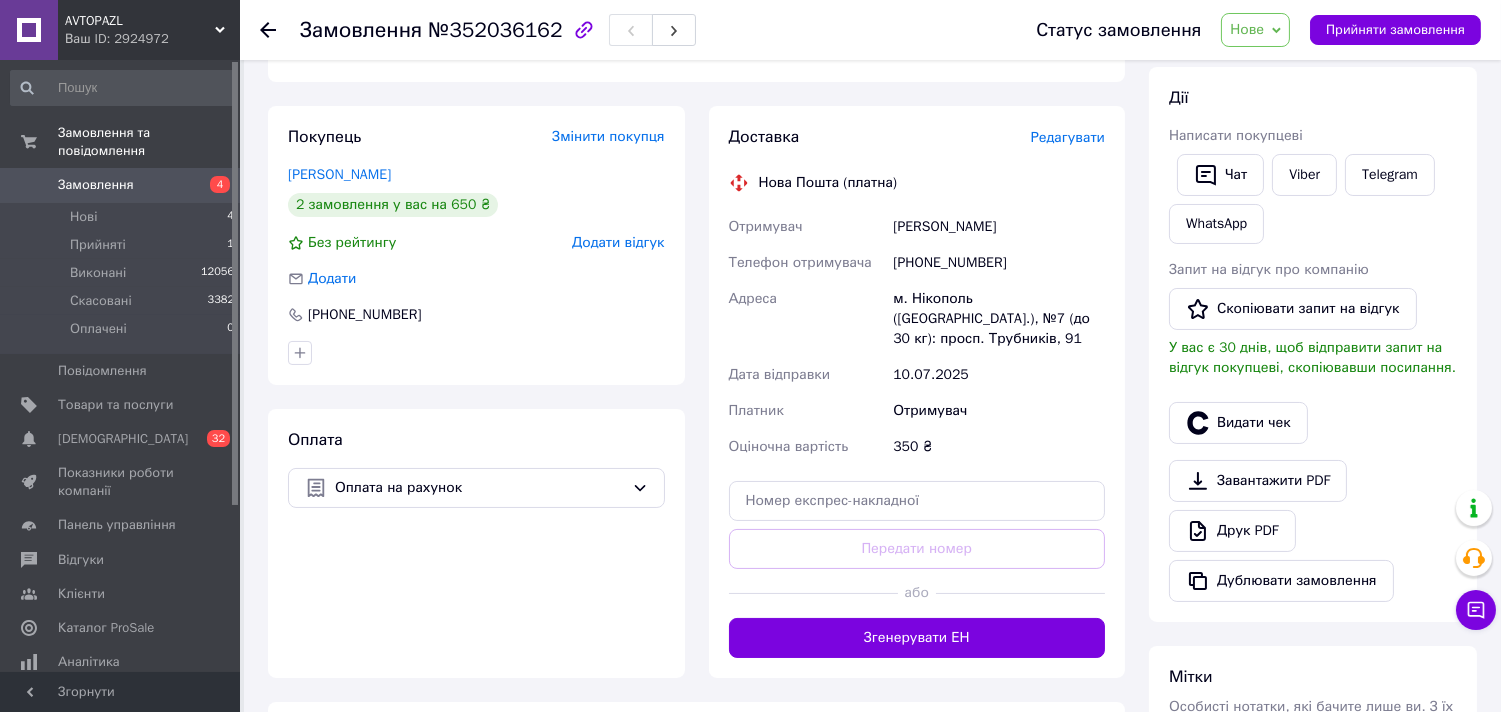 click on "Мищенко Сергей" at bounding box center [999, 227] 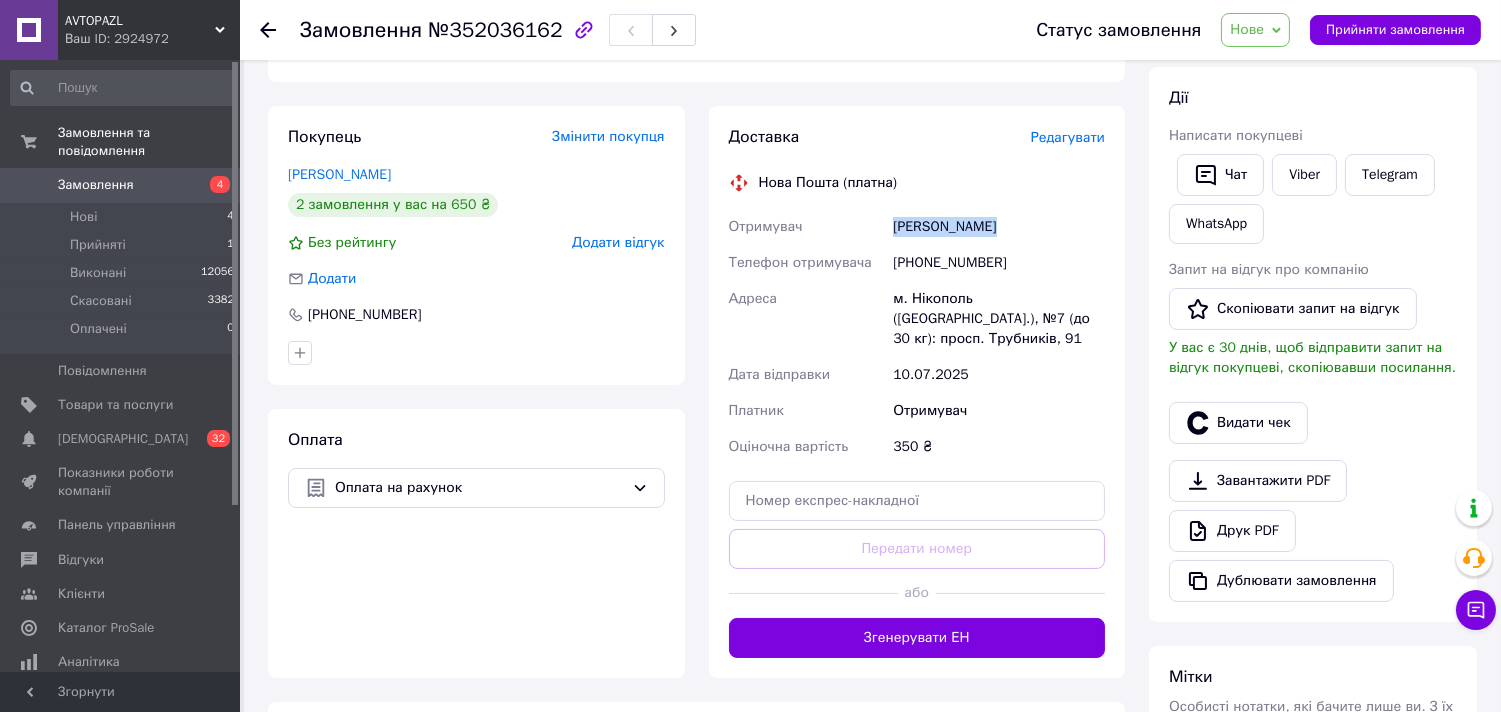 drag, startPoint x: 923, startPoint y: 227, endPoint x: 1023, endPoint y: 232, distance: 100.12492 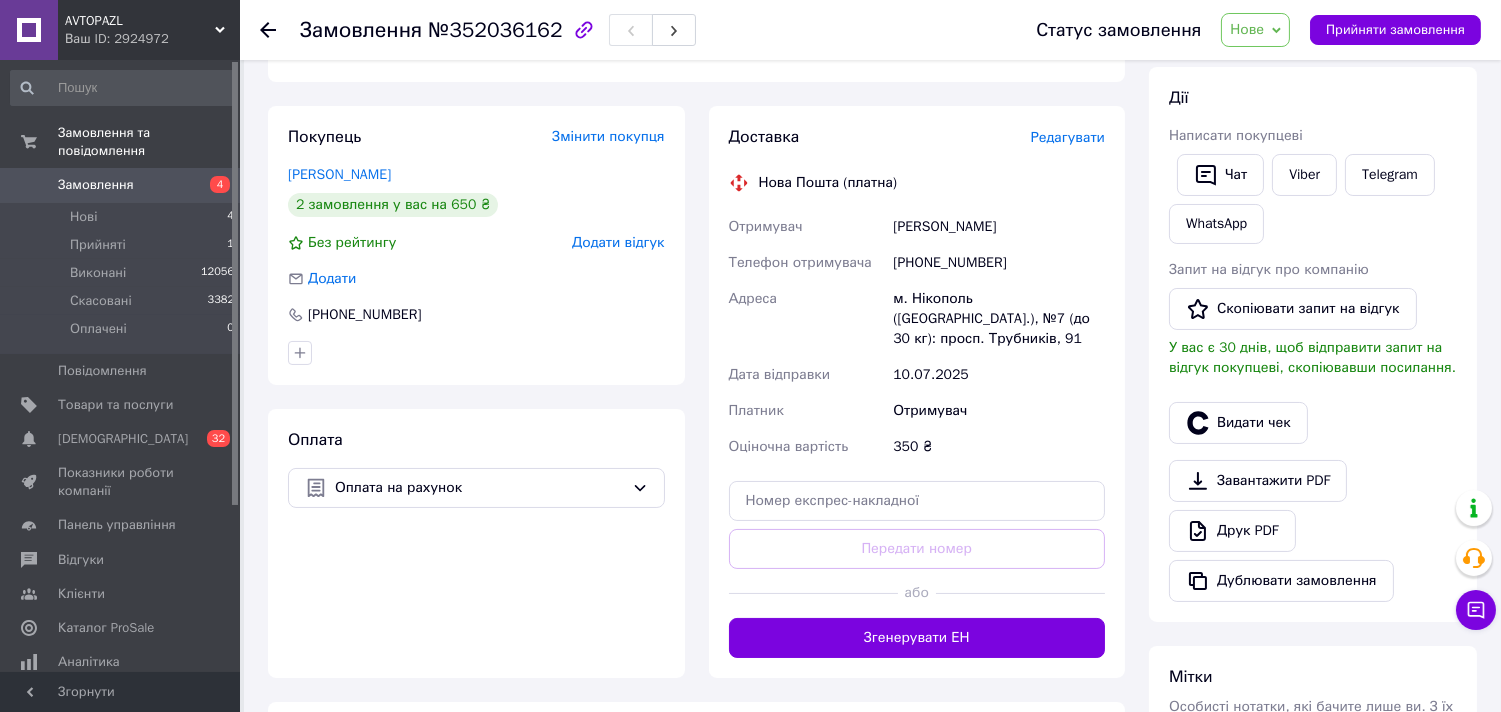 click on "+380994535906" at bounding box center [999, 263] 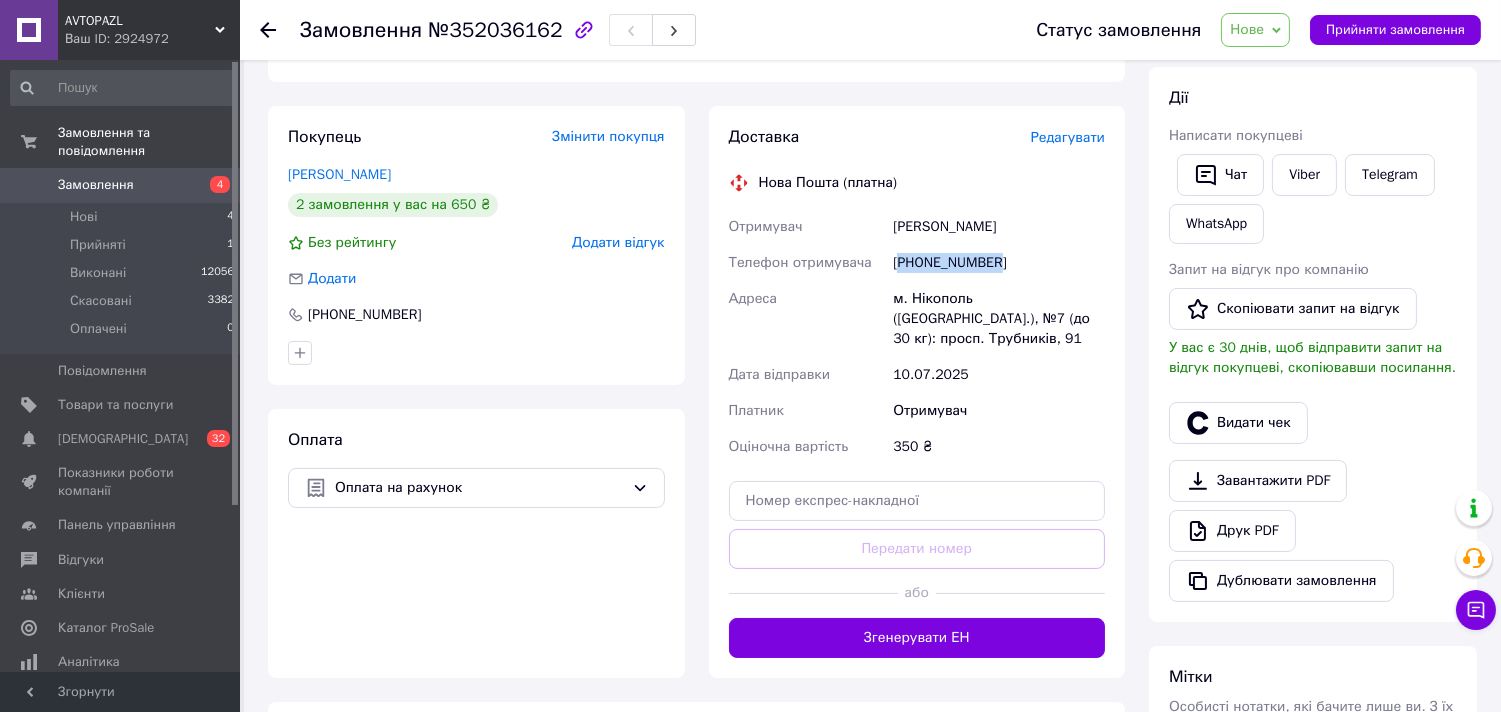 click on "+380994535906" at bounding box center (999, 263) 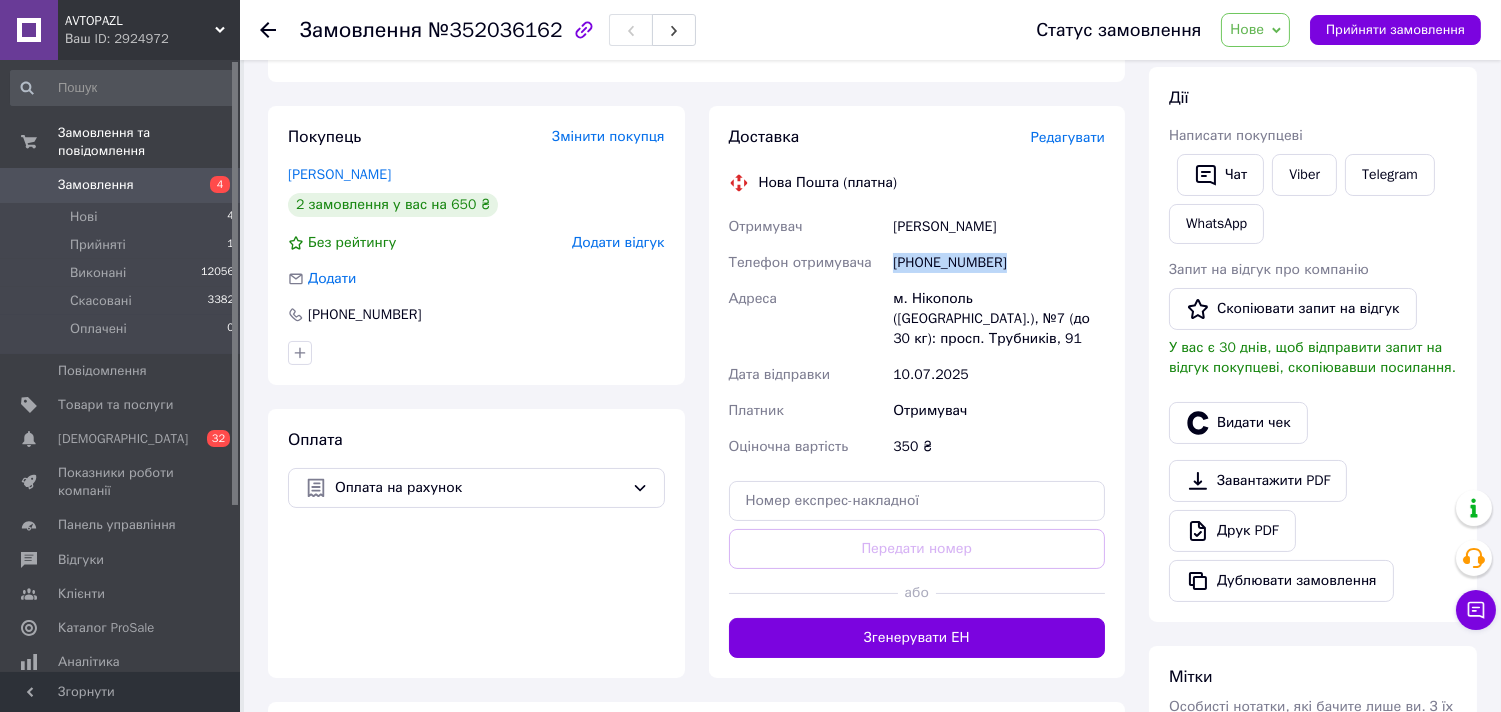 copy on "+380994535906" 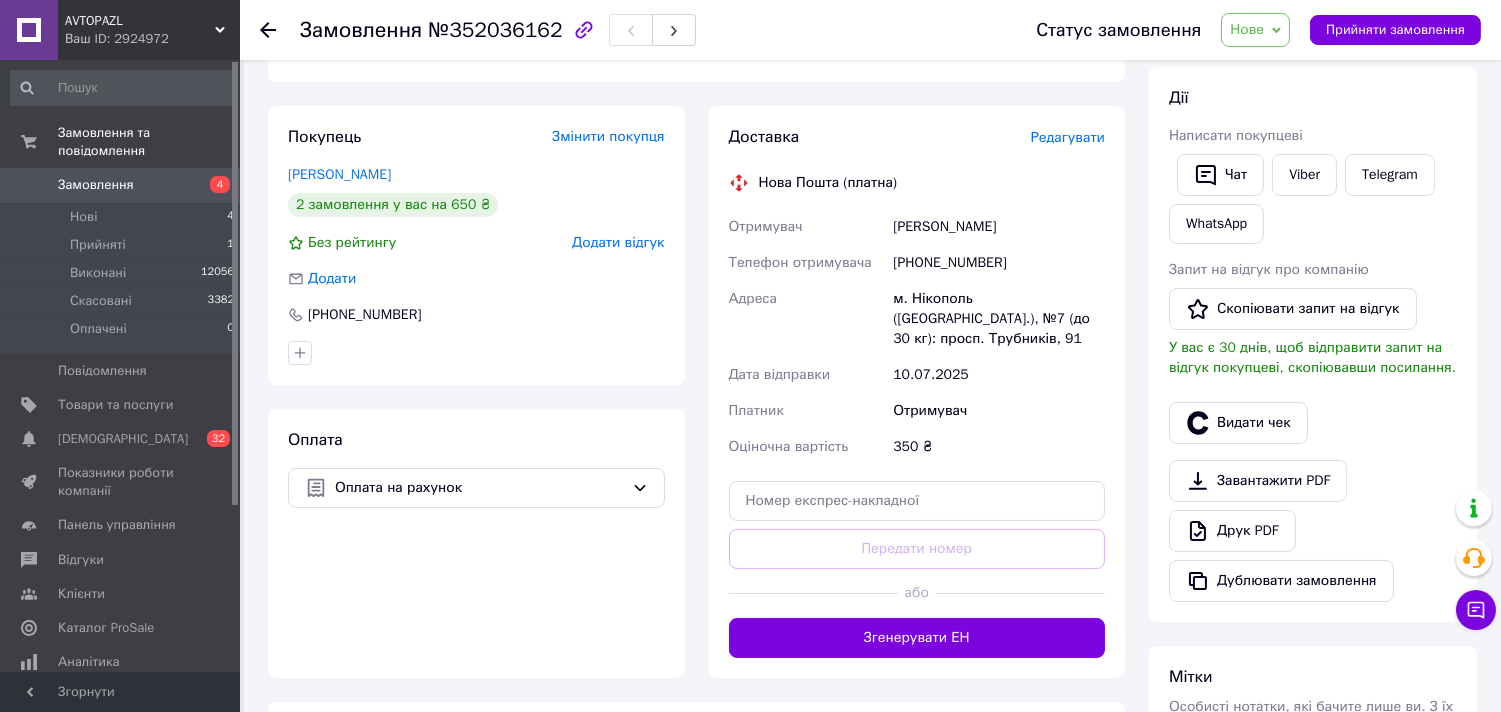 click on "м. Нікополь (Дніпропетровська обл.), №7 (до 30 кг): просп. Трубників, 91" at bounding box center [999, 319] 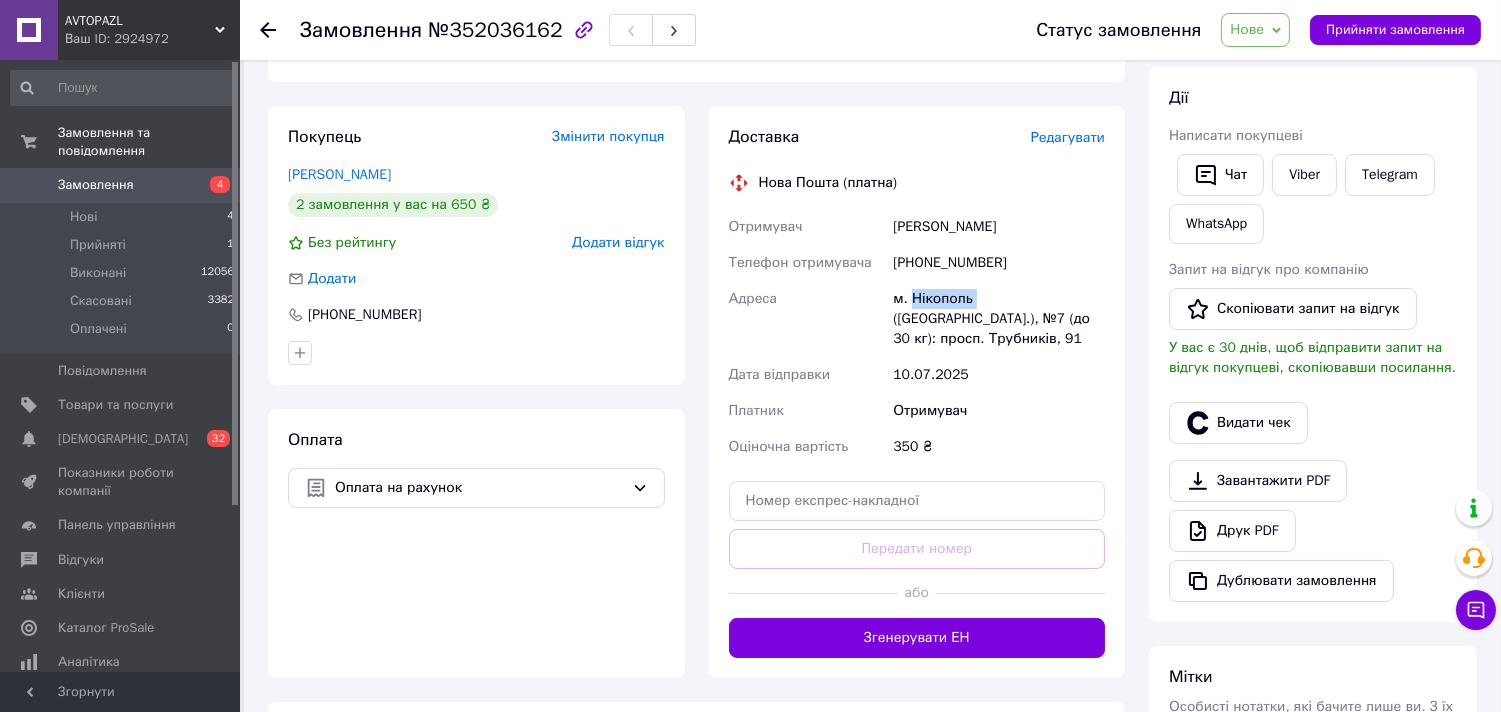 click on "м. Нікополь (Дніпропетровська обл.), №7 (до 30 кг): просп. Трубників, 91" at bounding box center (999, 319) 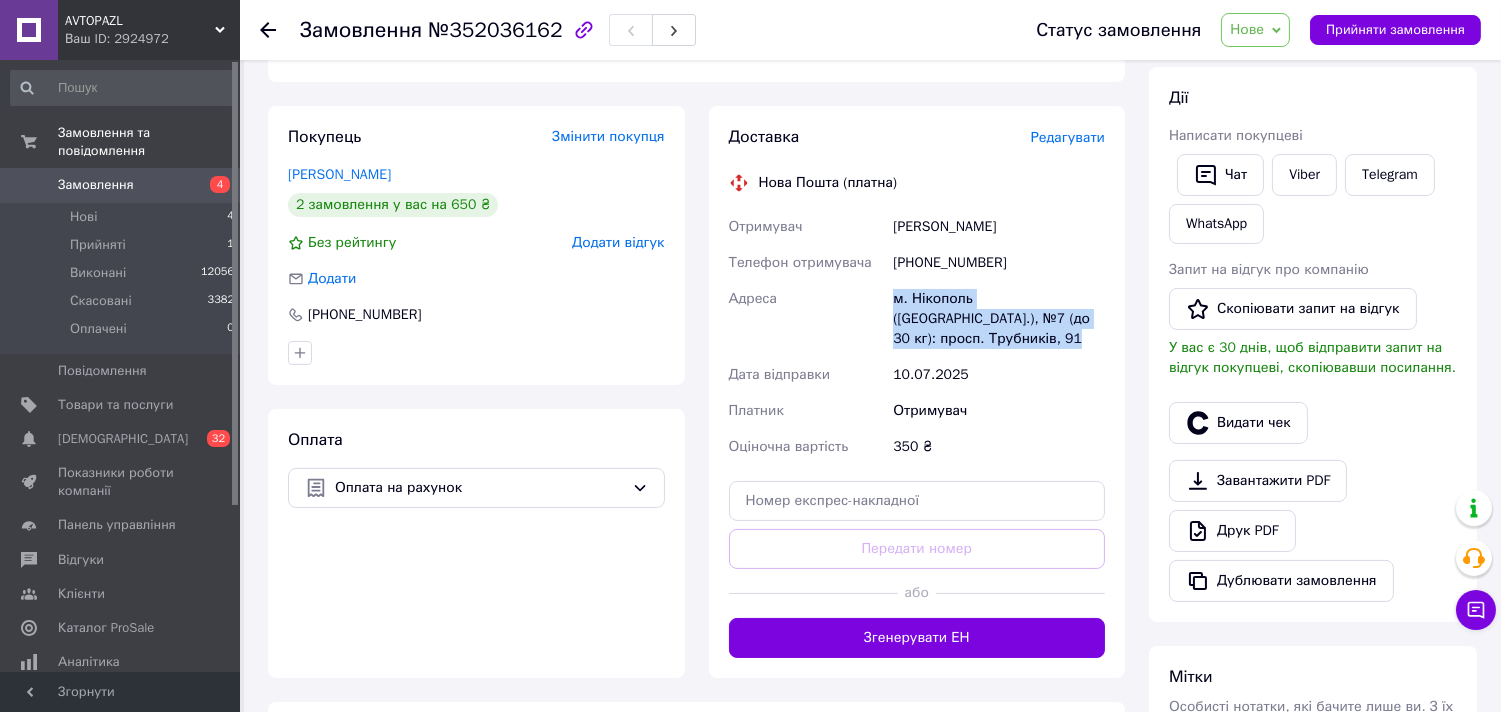click on "м. Нікополь (Дніпропетровська обл.), №7 (до 30 кг): просп. Трубників, 91" at bounding box center (999, 319) 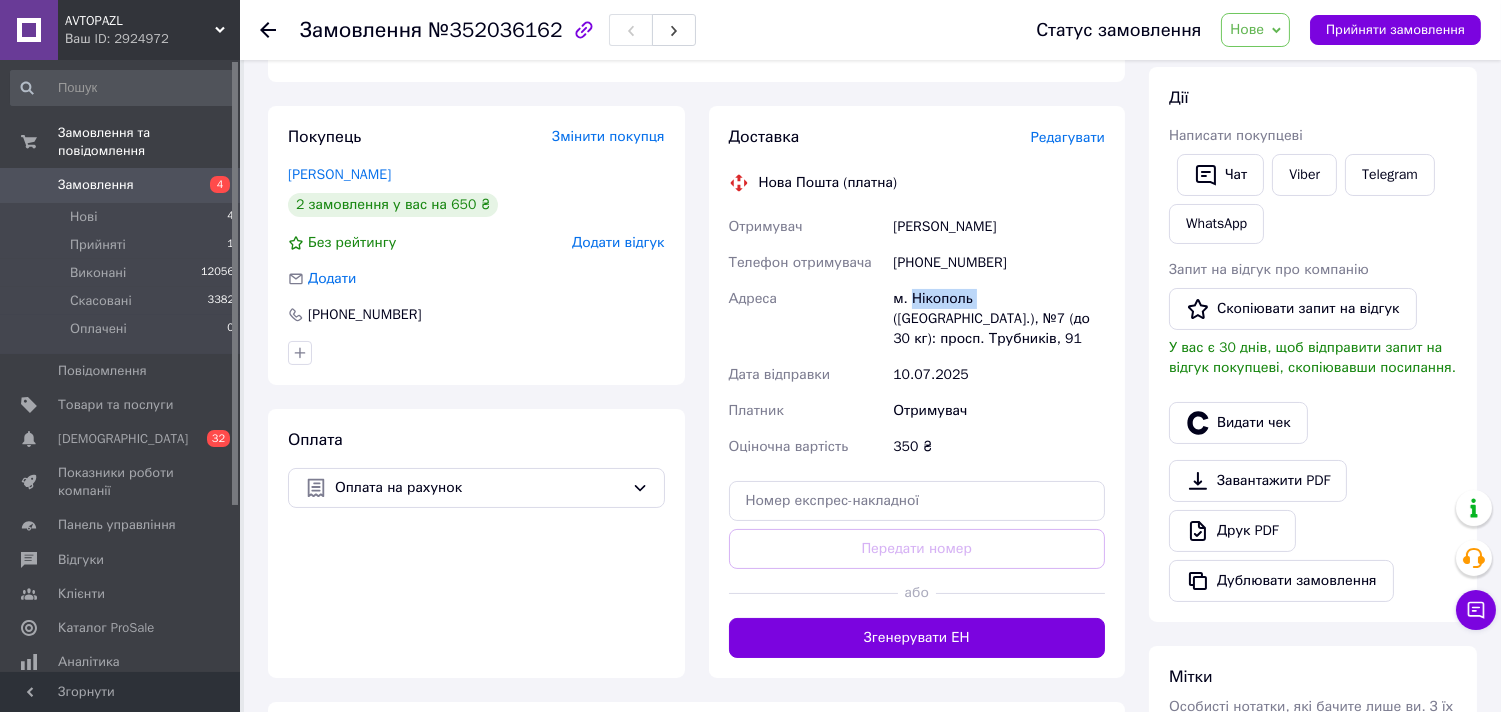 click on "м. Нікополь (Дніпропетровська обл.), №7 (до 30 кг): просп. Трубників, 91" at bounding box center [999, 319] 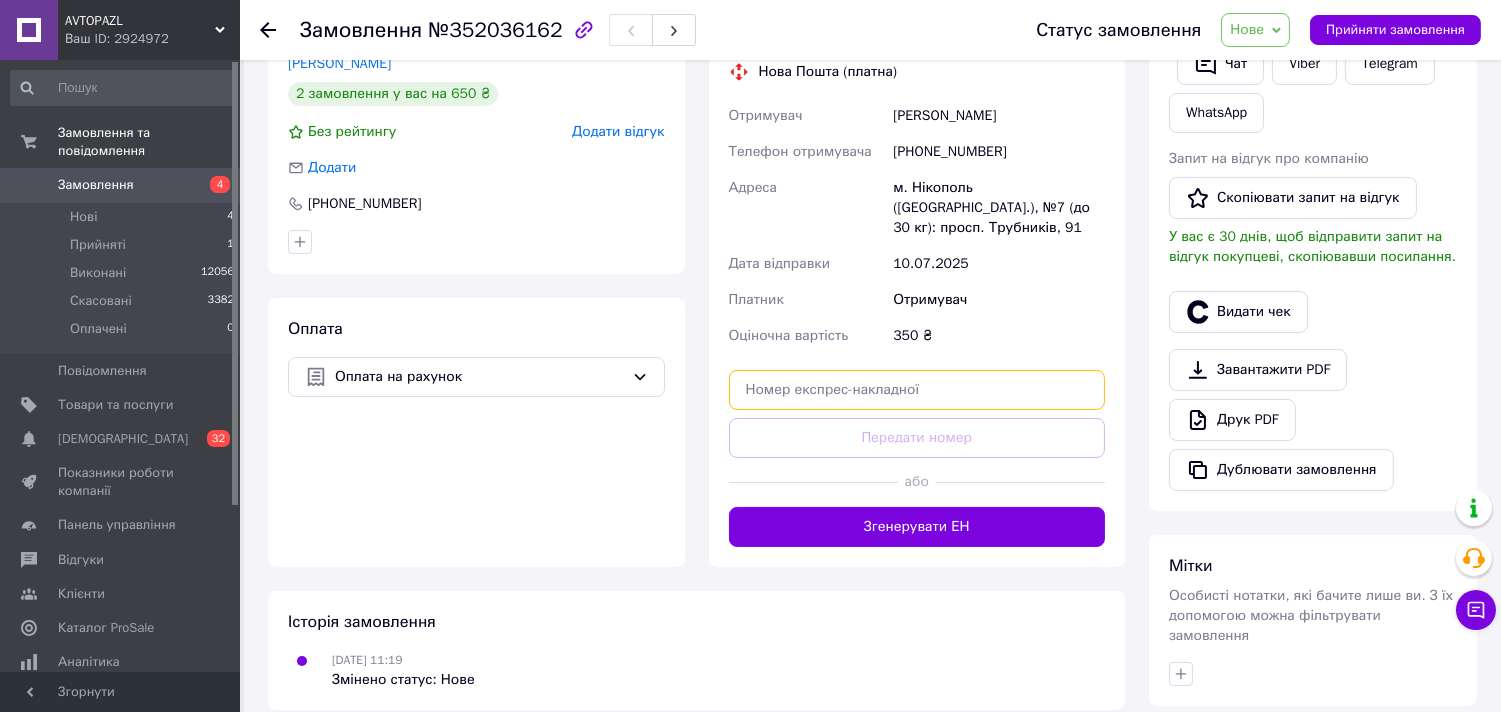 click at bounding box center [917, 390] 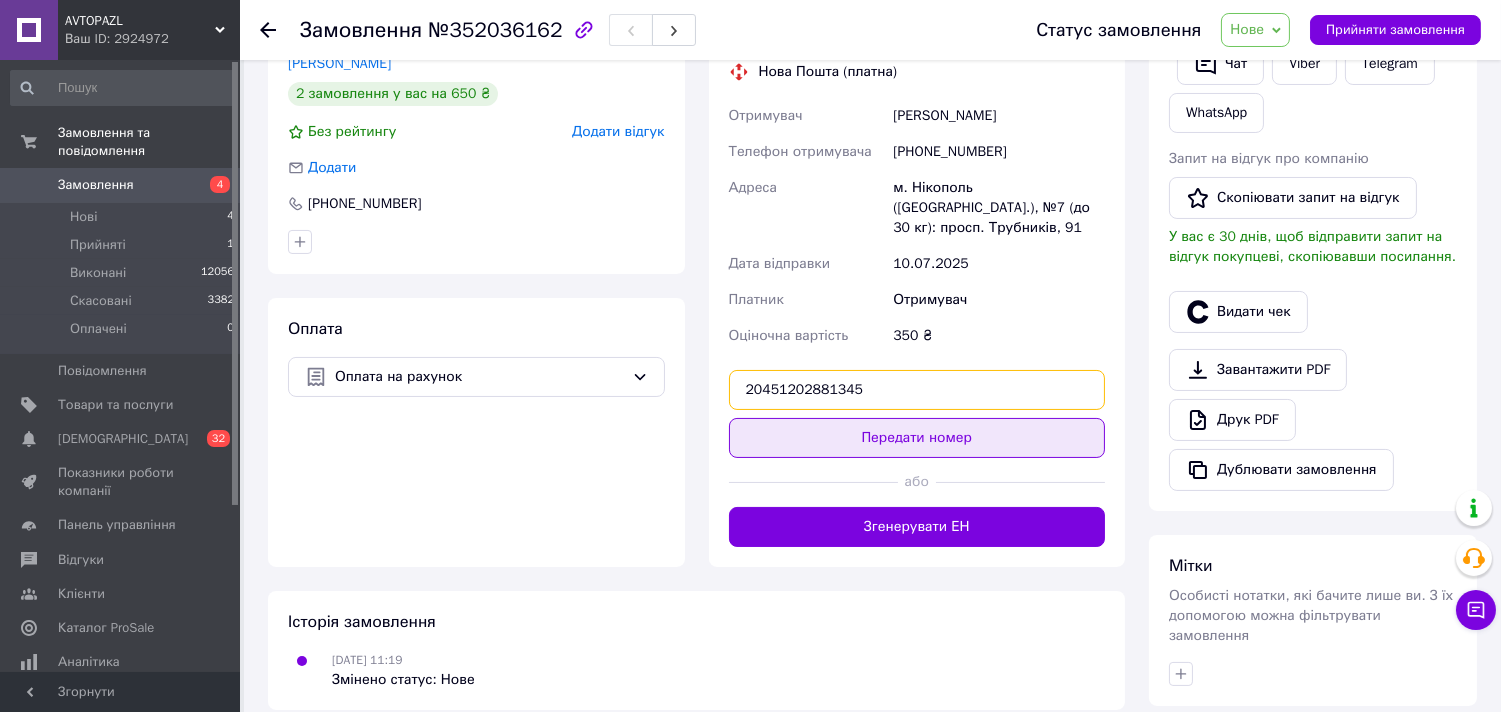 type on "20451202881345" 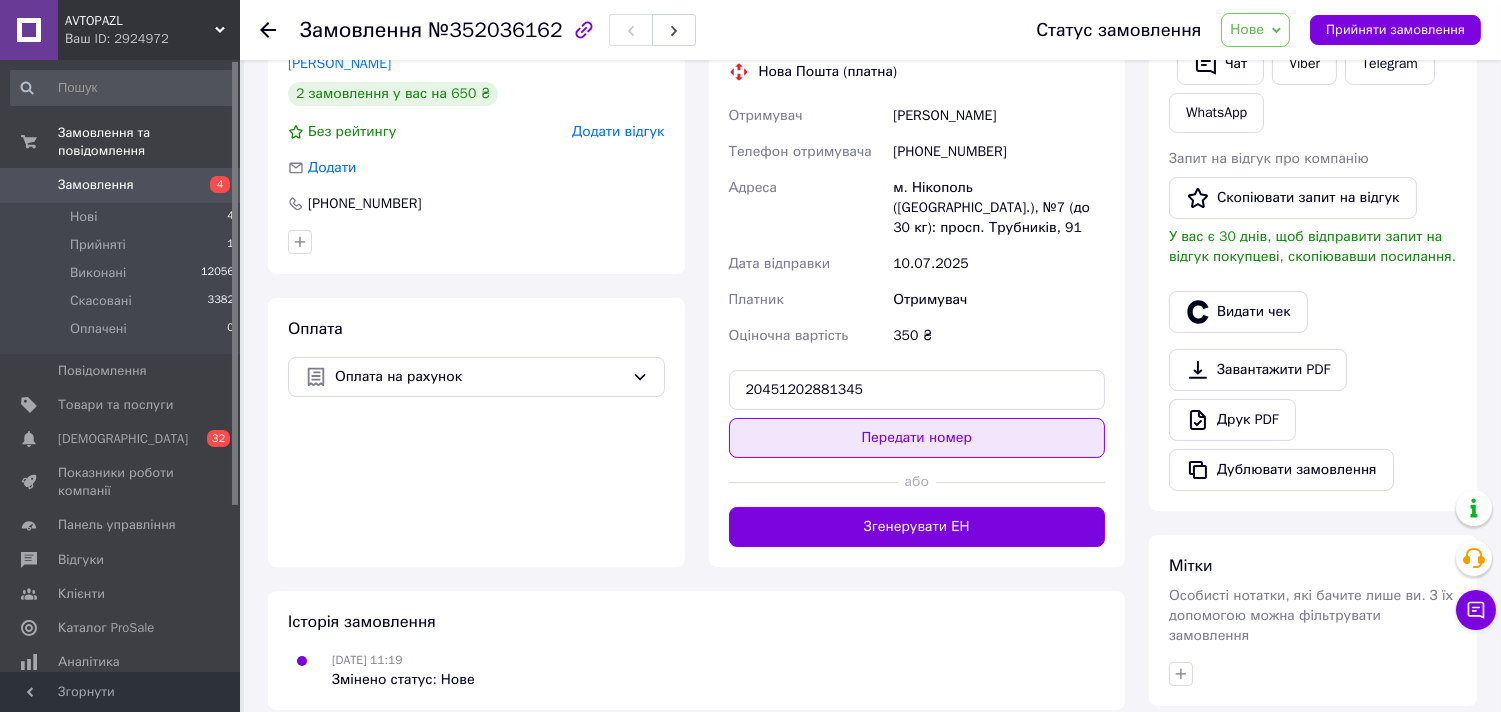 click on "Передати номер" at bounding box center [917, 438] 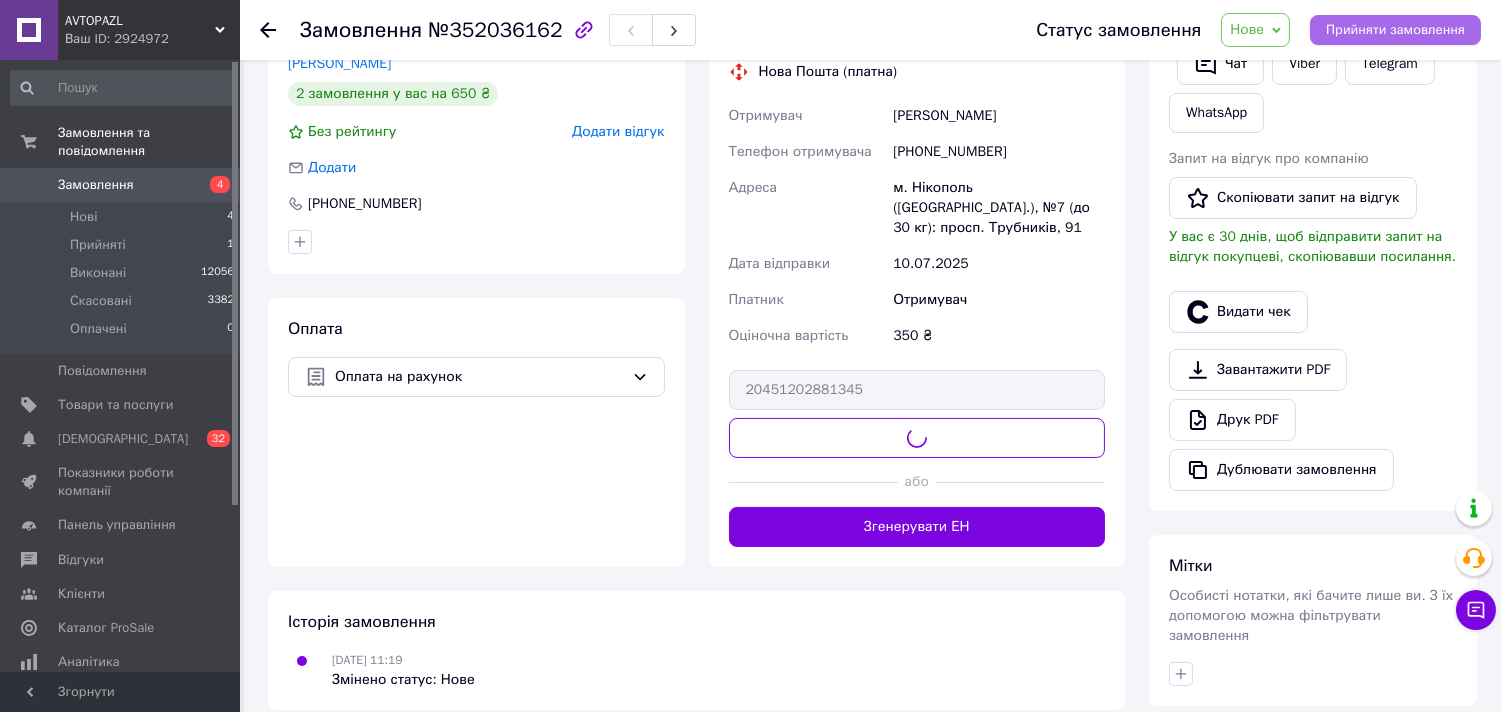 click on "Прийняти замовлення" at bounding box center (1395, 30) 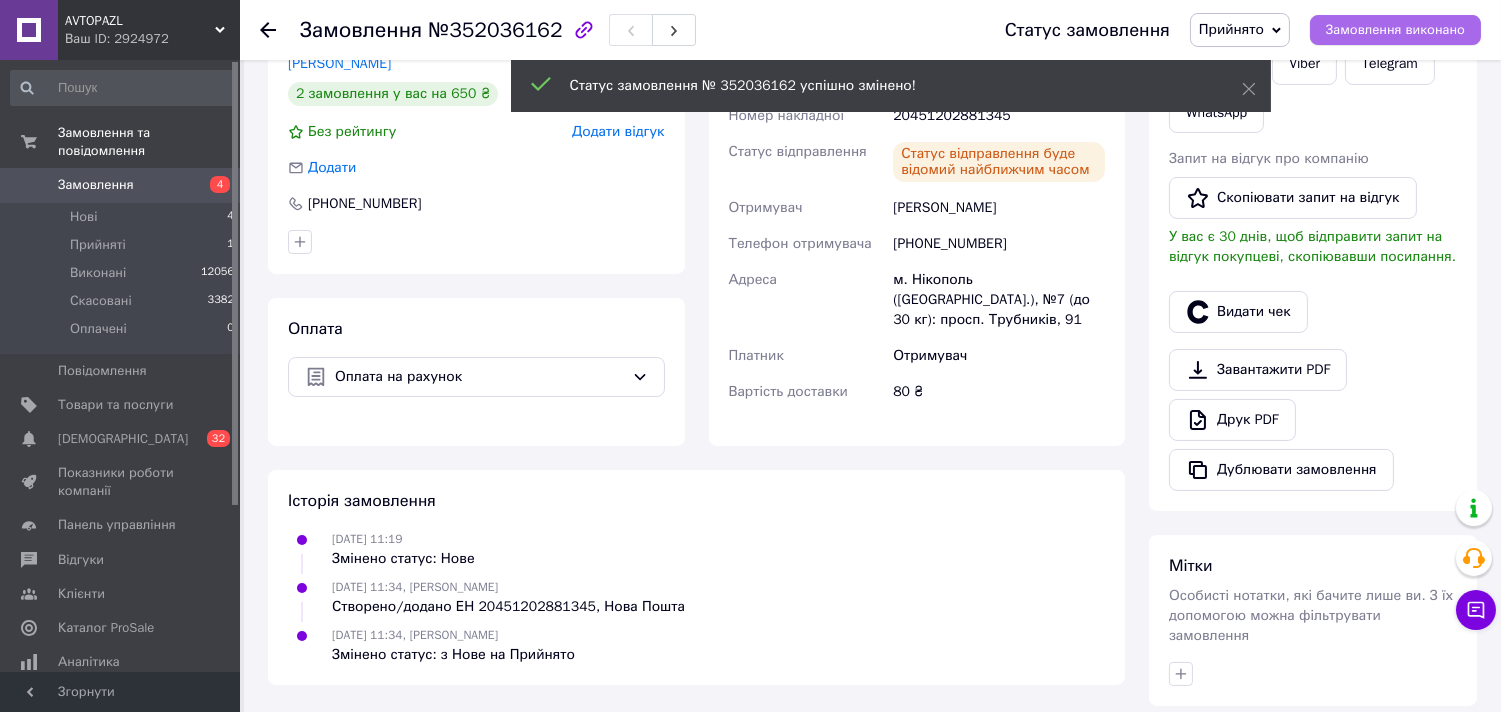 click on "Замовлення виконано" at bounding box center [1395, 30] 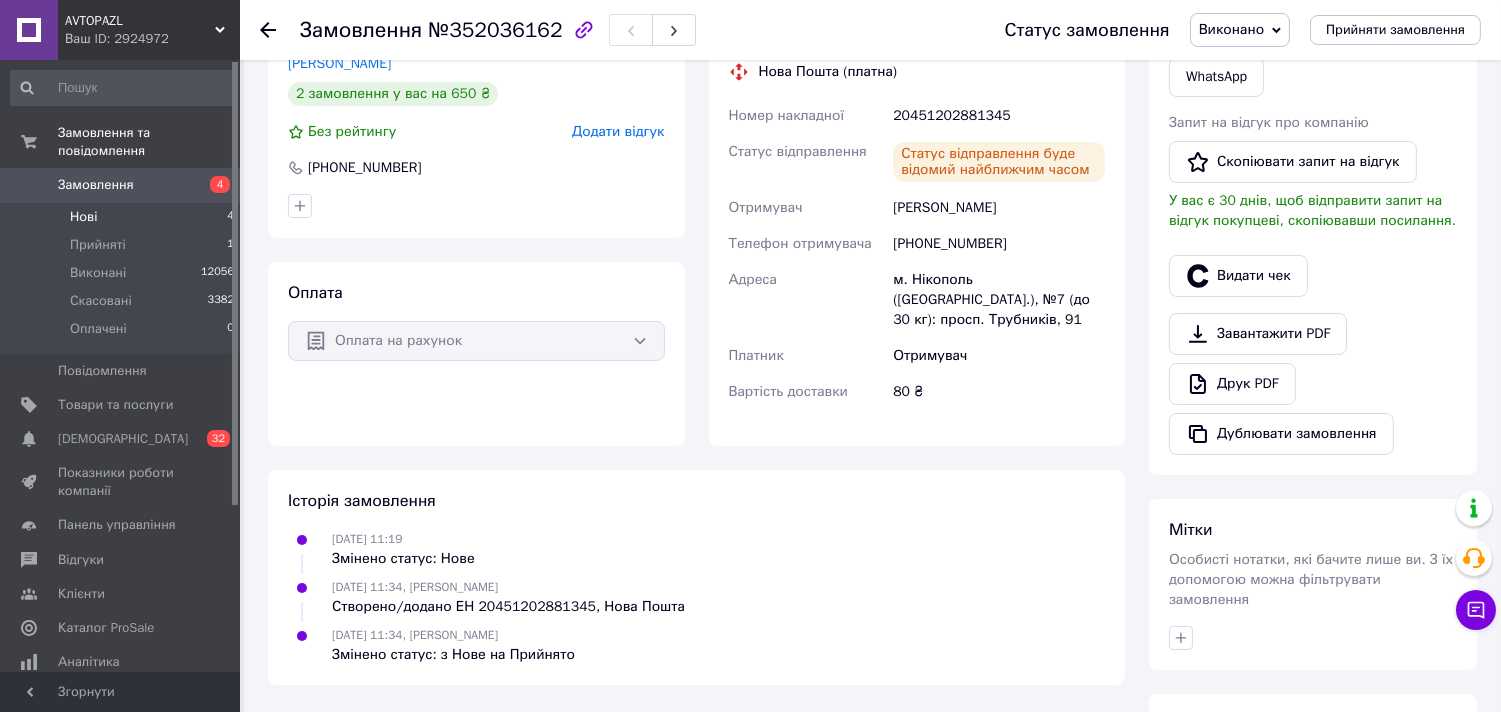 click on "Нові" at bounding box center (83, 217) 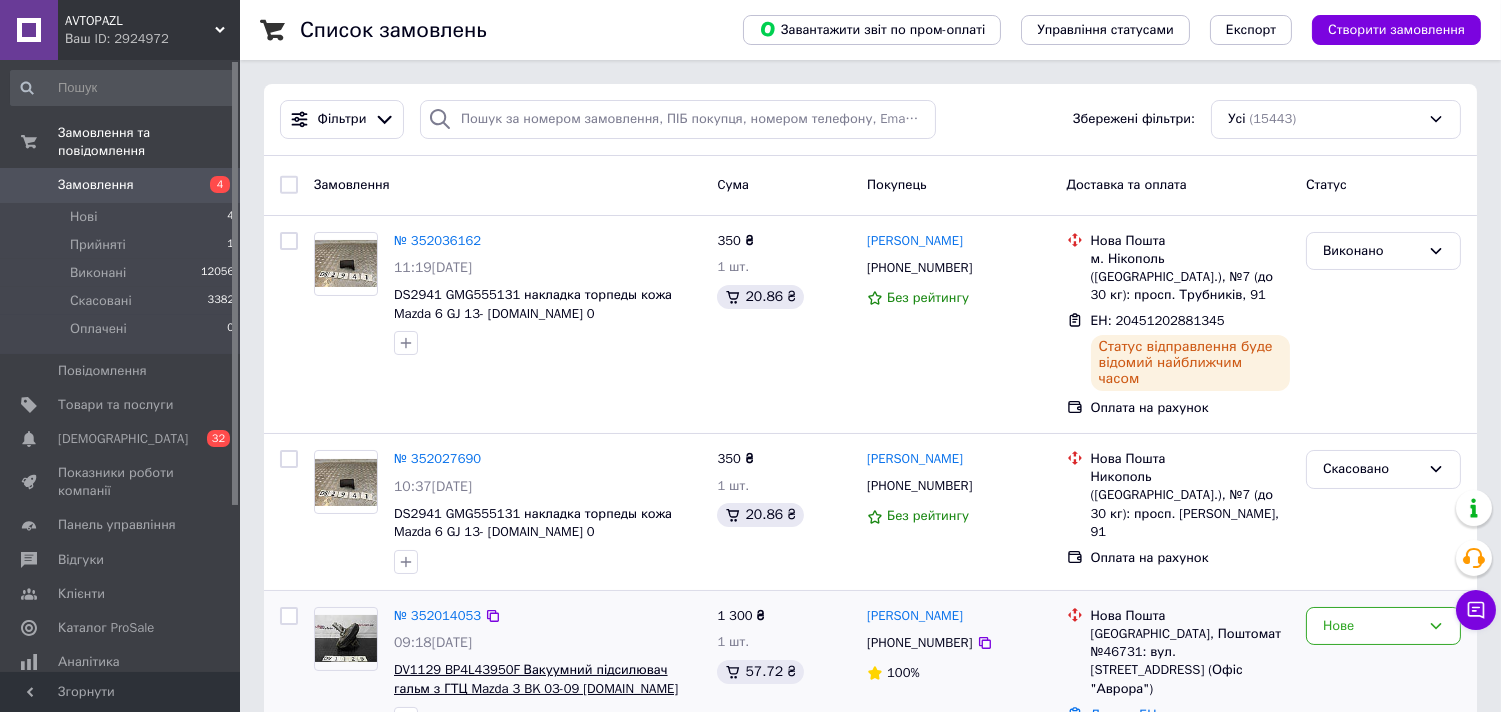 scroll, scrollTop: 222, scrollLeft: 0, axis: vertical 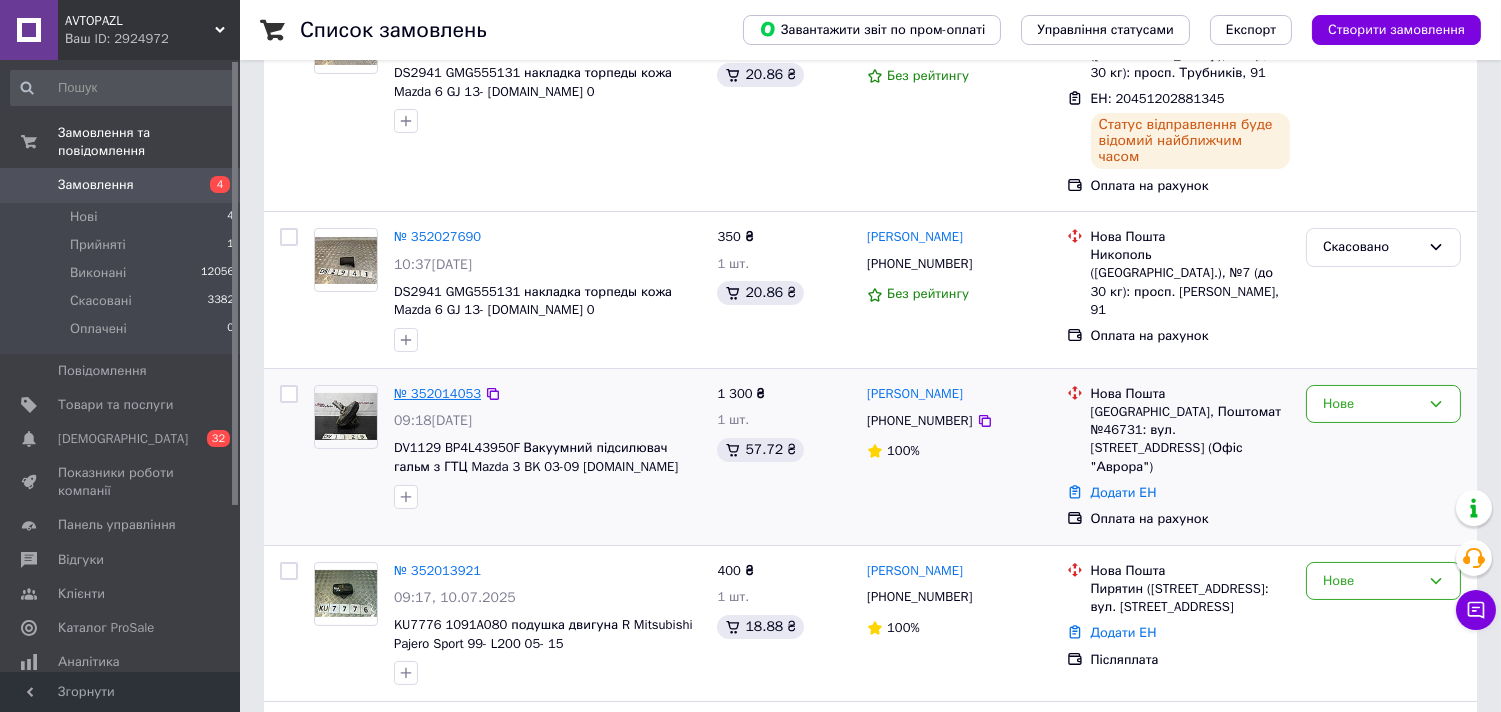 click on "№ 352014053" at bounding box center (437, 393) 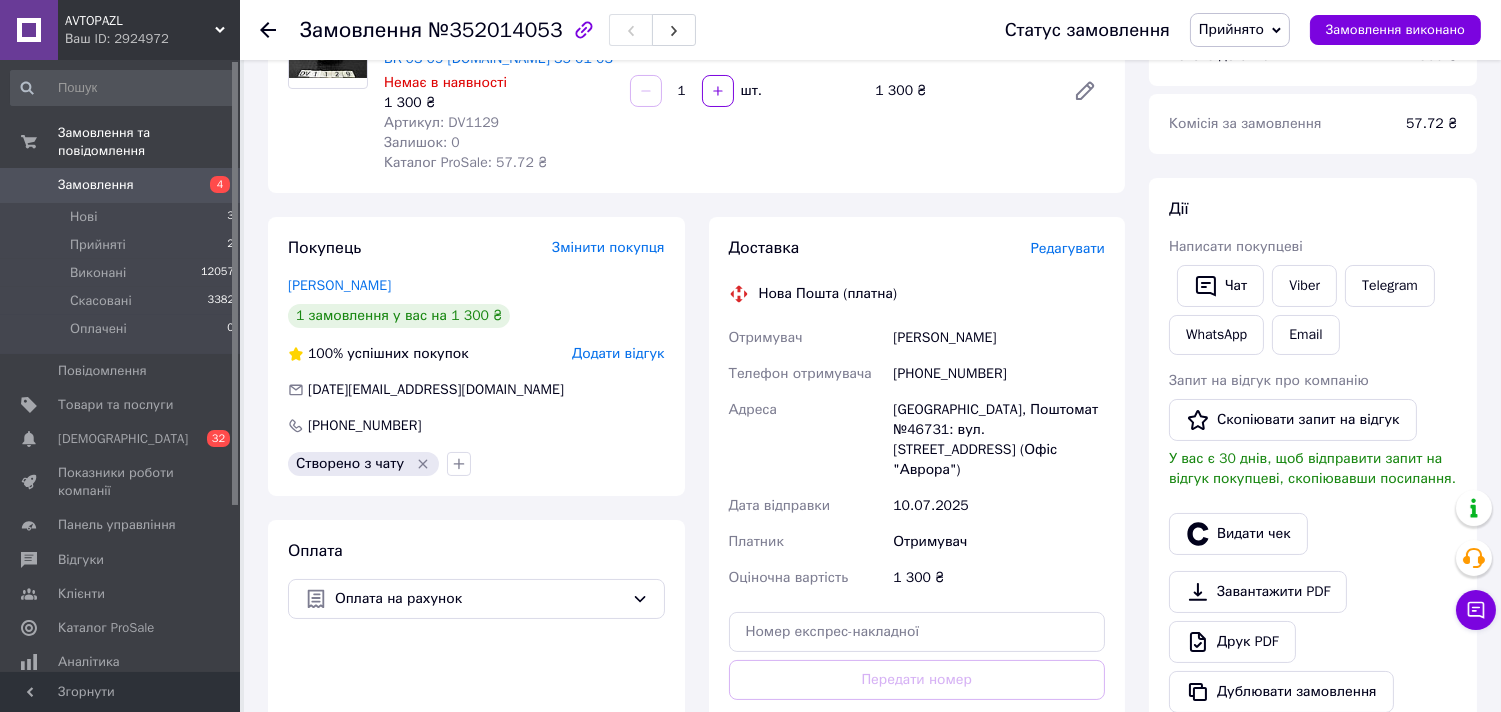 scroll, scrollTop: 0, scrollLeft: 0, axis: both 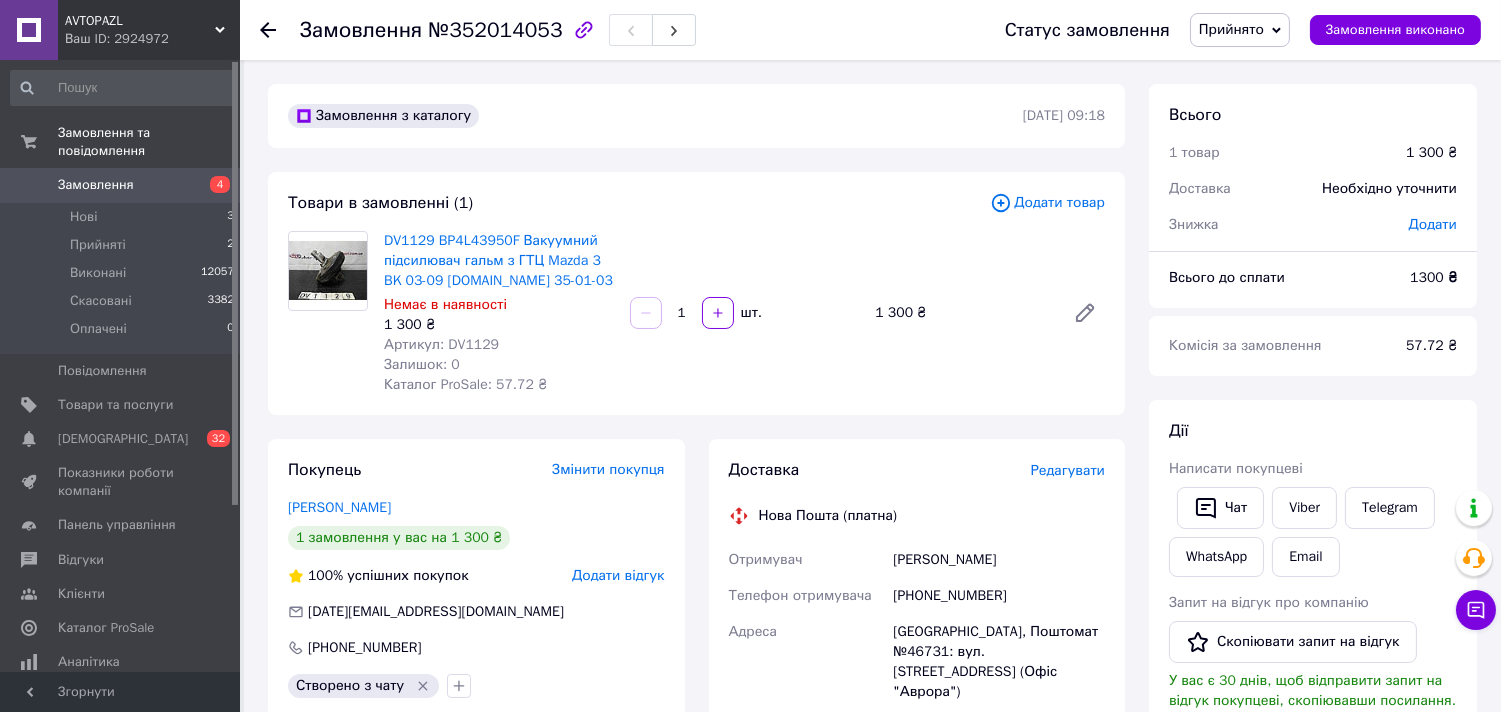 click on "Педченко Вадим" at bounding box center [999, 560] 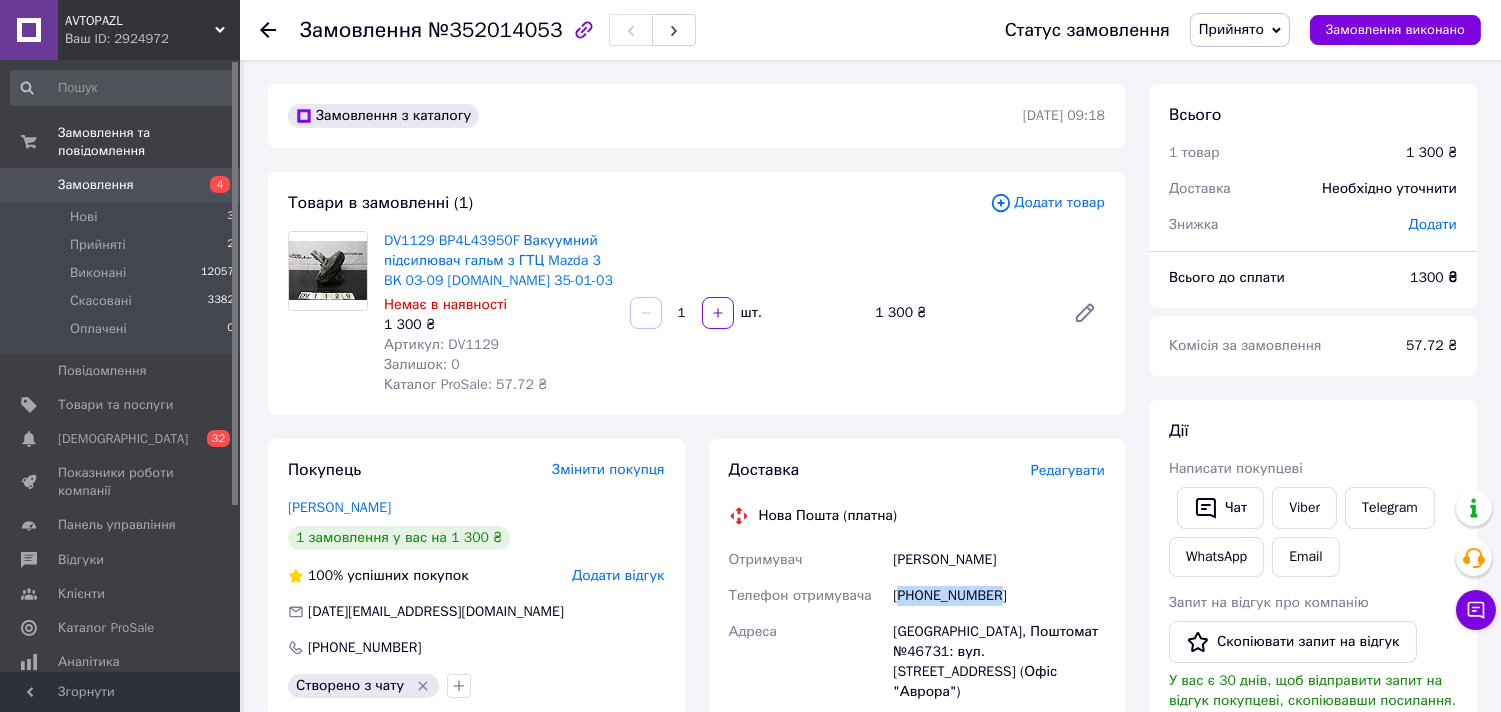 click on "[PHONE_NUMBER]" at bounding box center (999, 596) 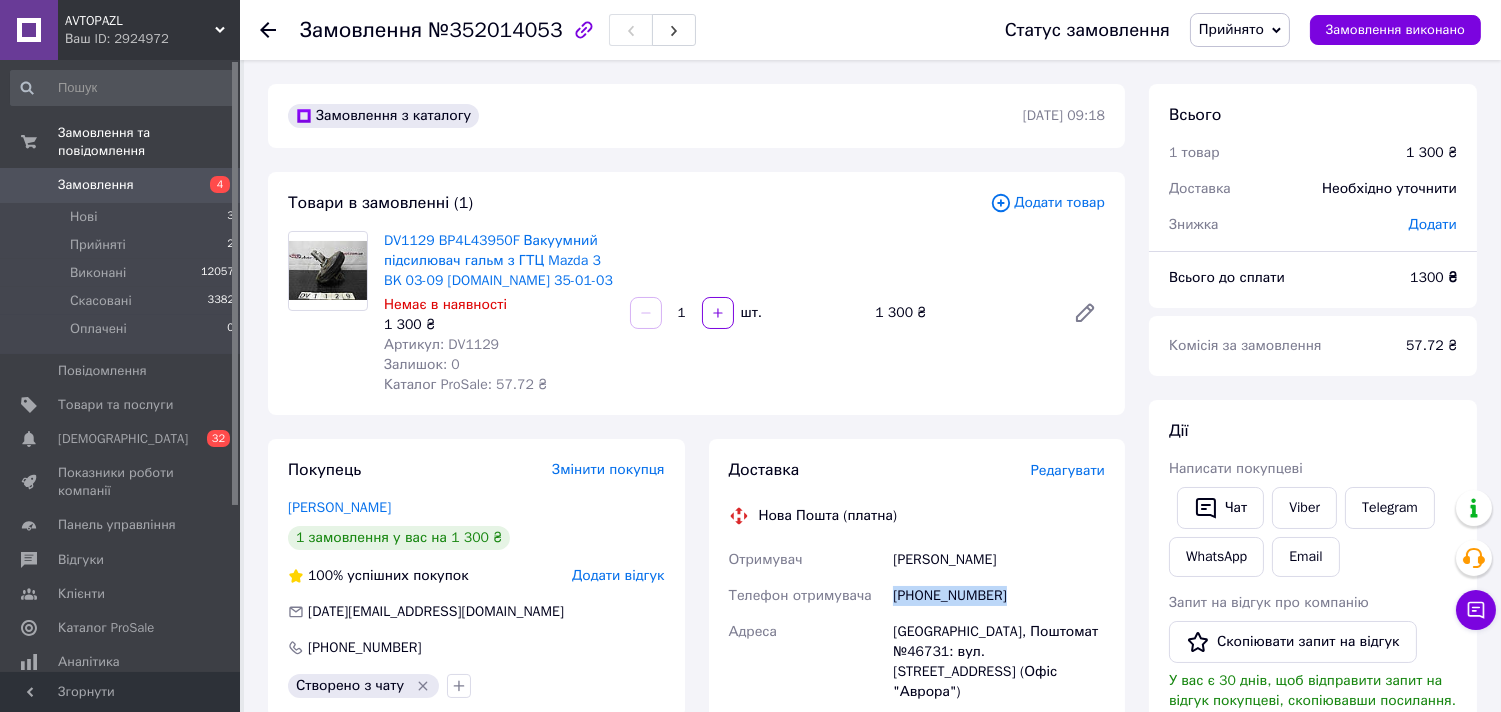 click on "[PHONE_NUMBER]" at bounding box center (999, 596) 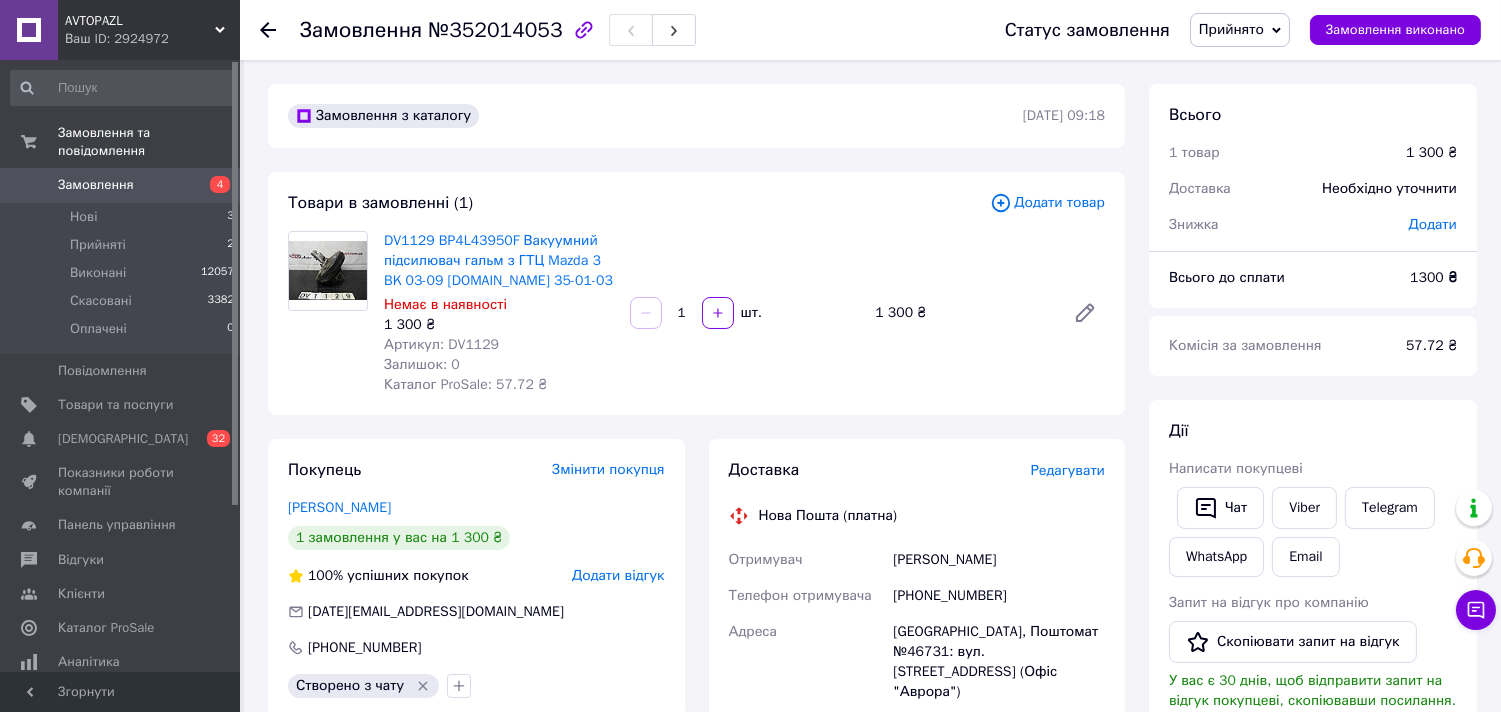 click on "[GEOGRAPHIC_DATA], Поштомат №46731: вул. [STREET_ADDRESS] (Офіс "Аврора")" at bounding box center (999, 662) 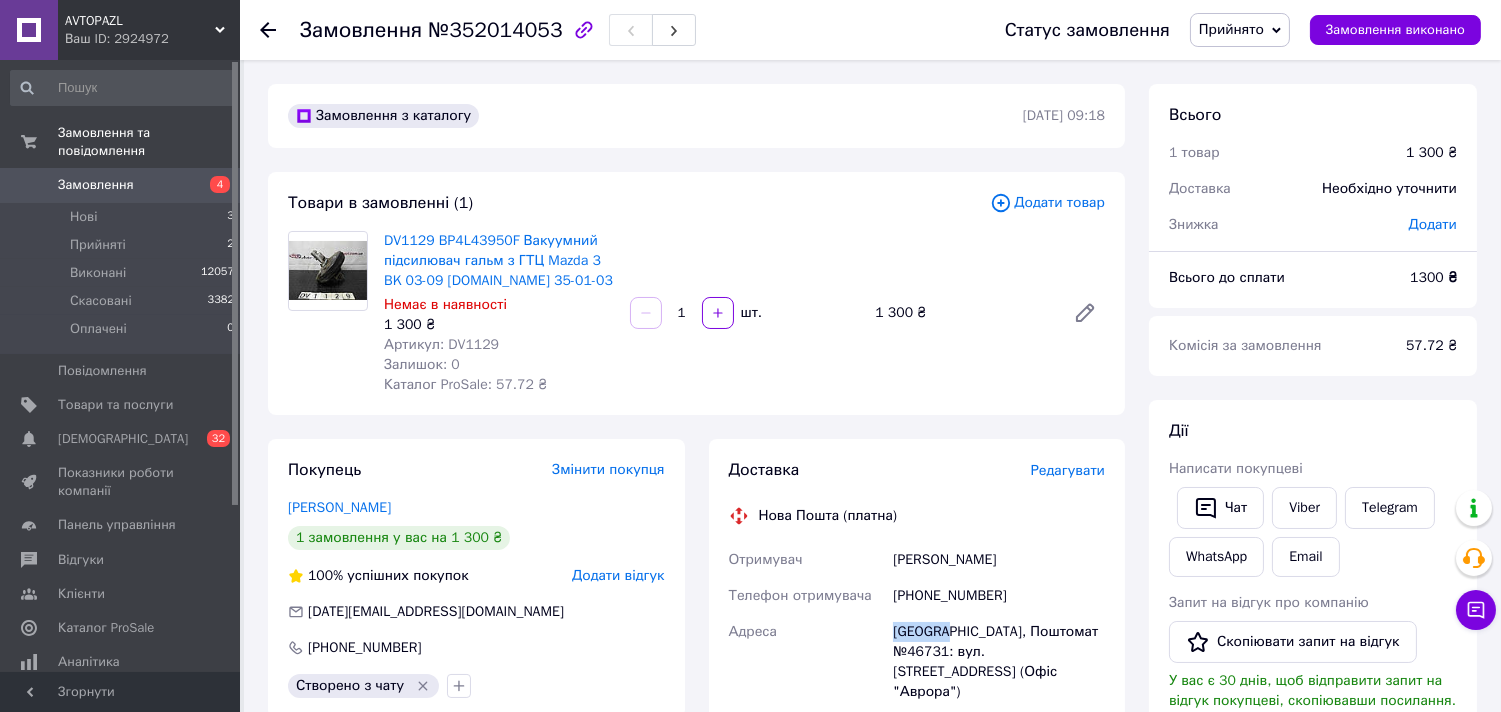 click on "[GEOGRAPHIC_DATA], Поштомат №46731: вул. [STREET_ADDRESS] (Офіс "Аврора")" at bounding box center (999, 662) 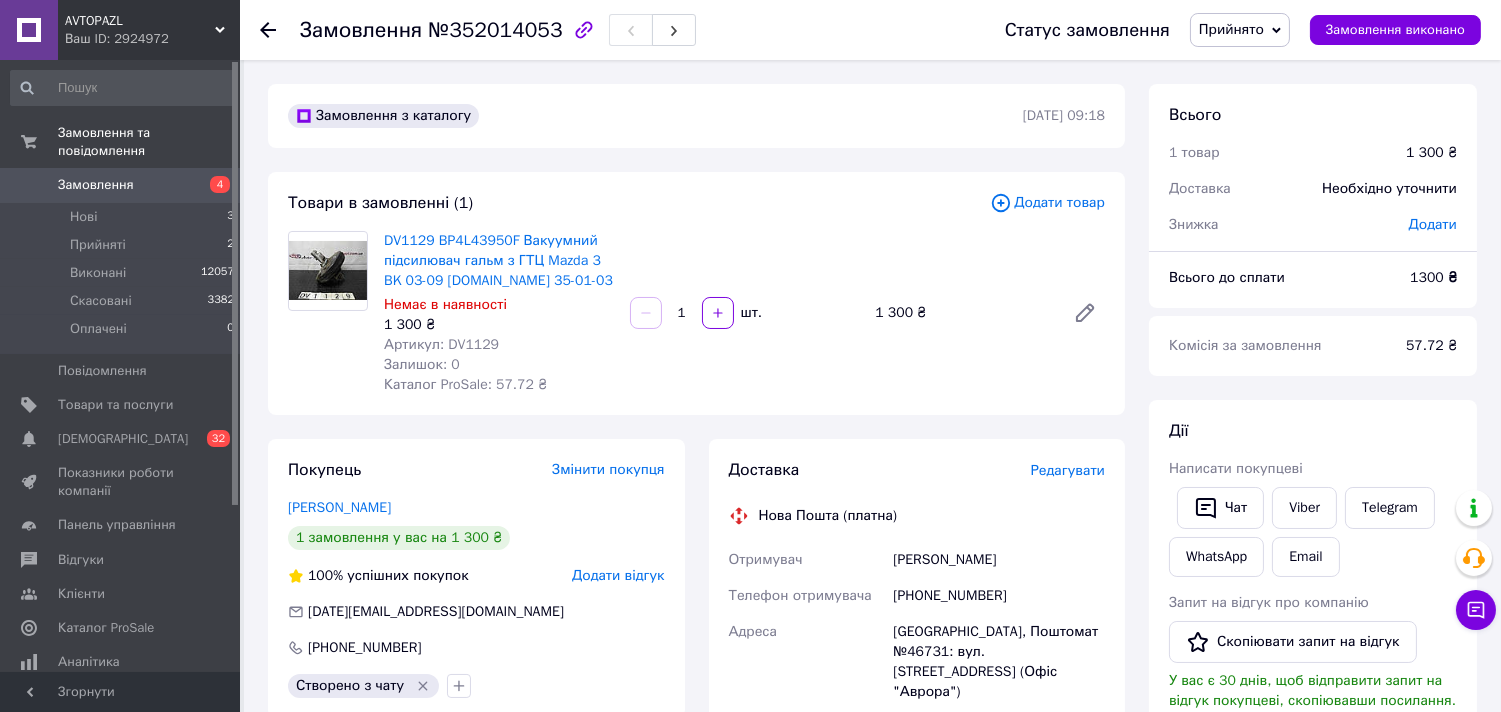 click on "[GEOGRAPHIC_DATA], Поштомат №46731: вул. [STREET_ADDRESS] (Офіс "Аврора")" at bounding box center (999, 662) 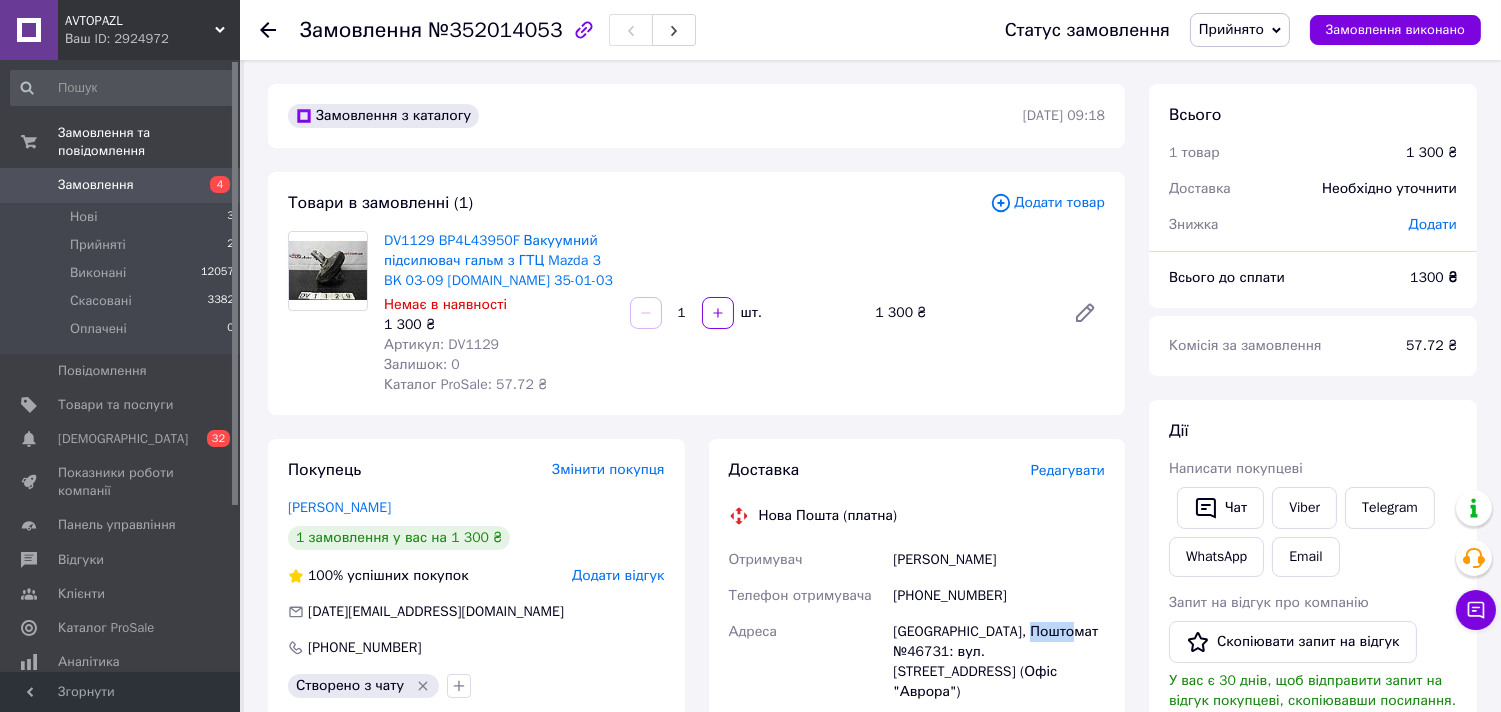 click on "[GEOGRAPHIC_DATA], Поштомат №46731: вул. [STREET_ADDRESS] (Офіс "Аврора")" at bounding box center [999, 662] 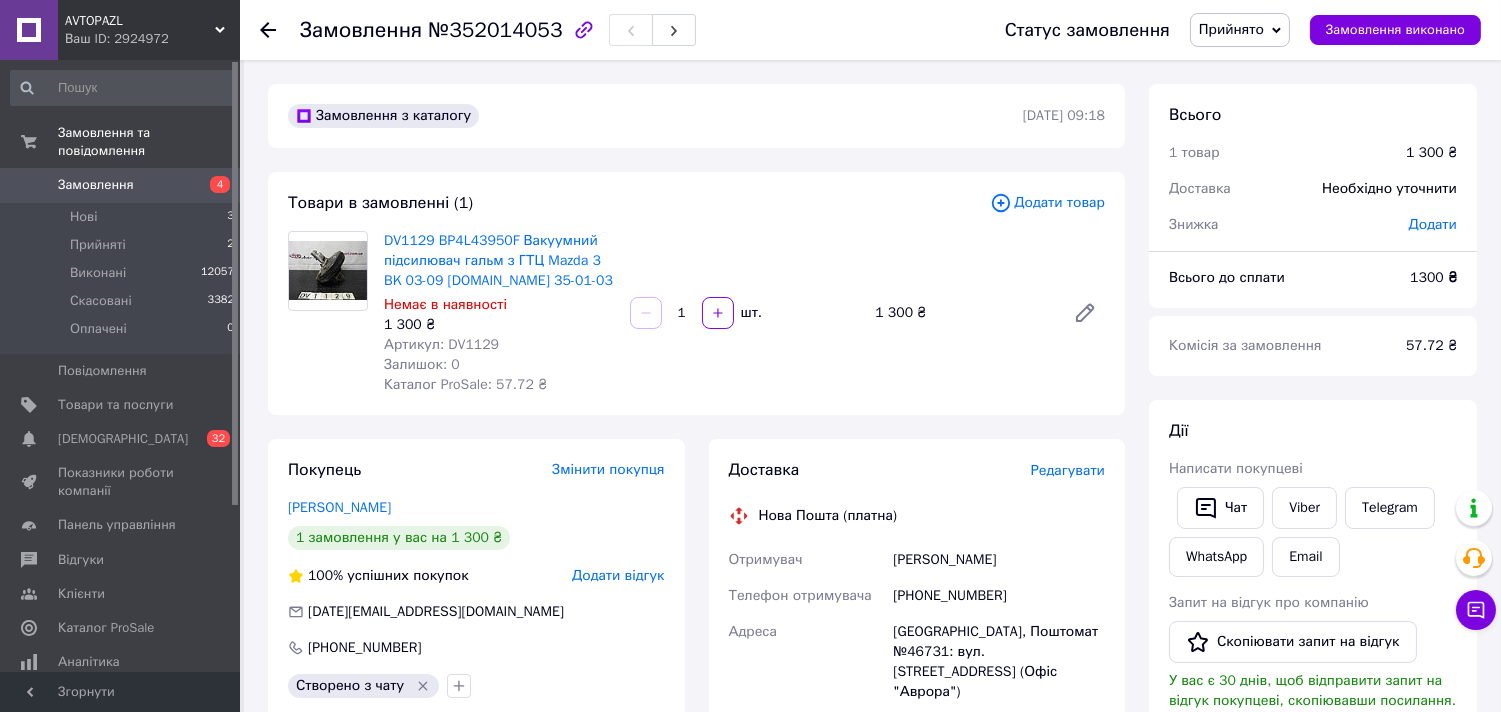 click on "Артикул: DV1129" at bounding box center [441, 344] 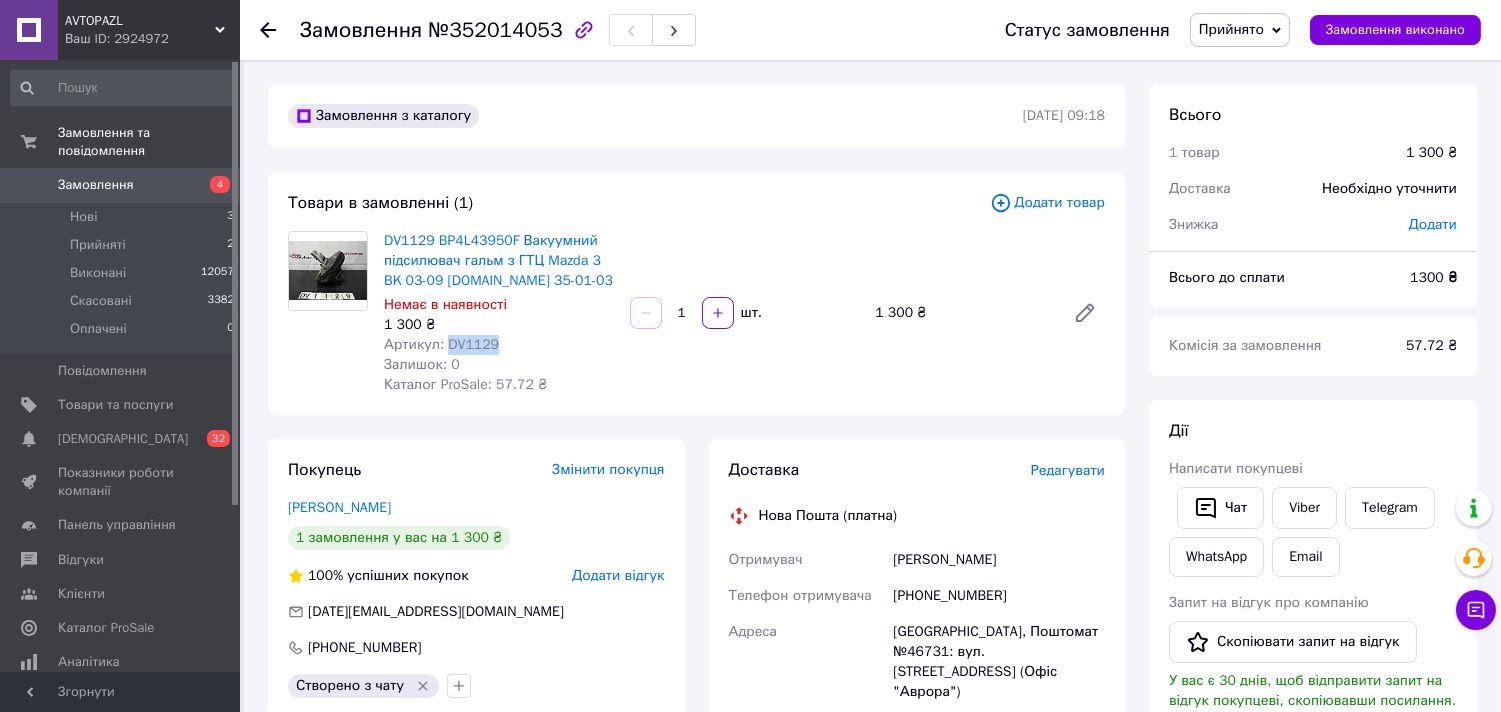 click on "Артикул: DV1129" at bounding box center [441, 344] 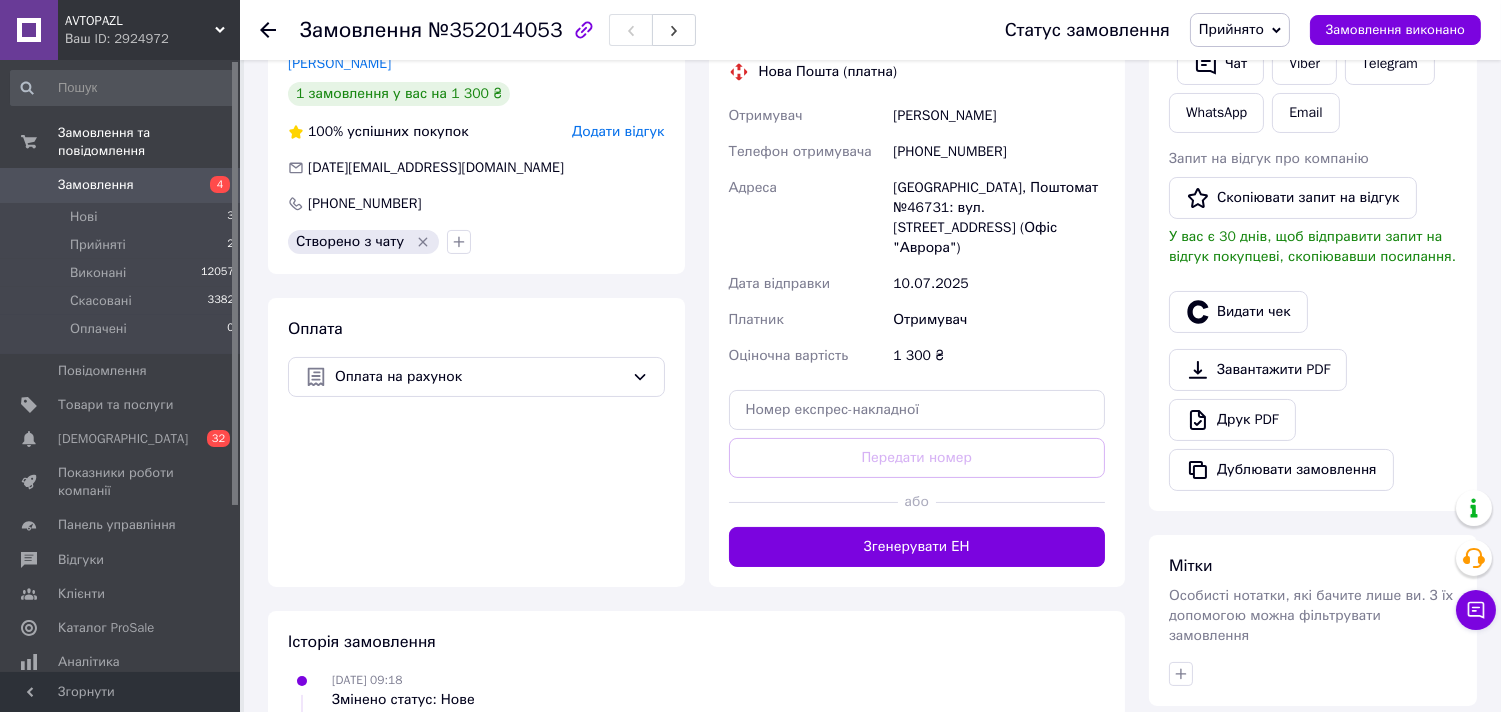 scroll, scrollTop: 555, scrollLeft: 0, axis: vertical 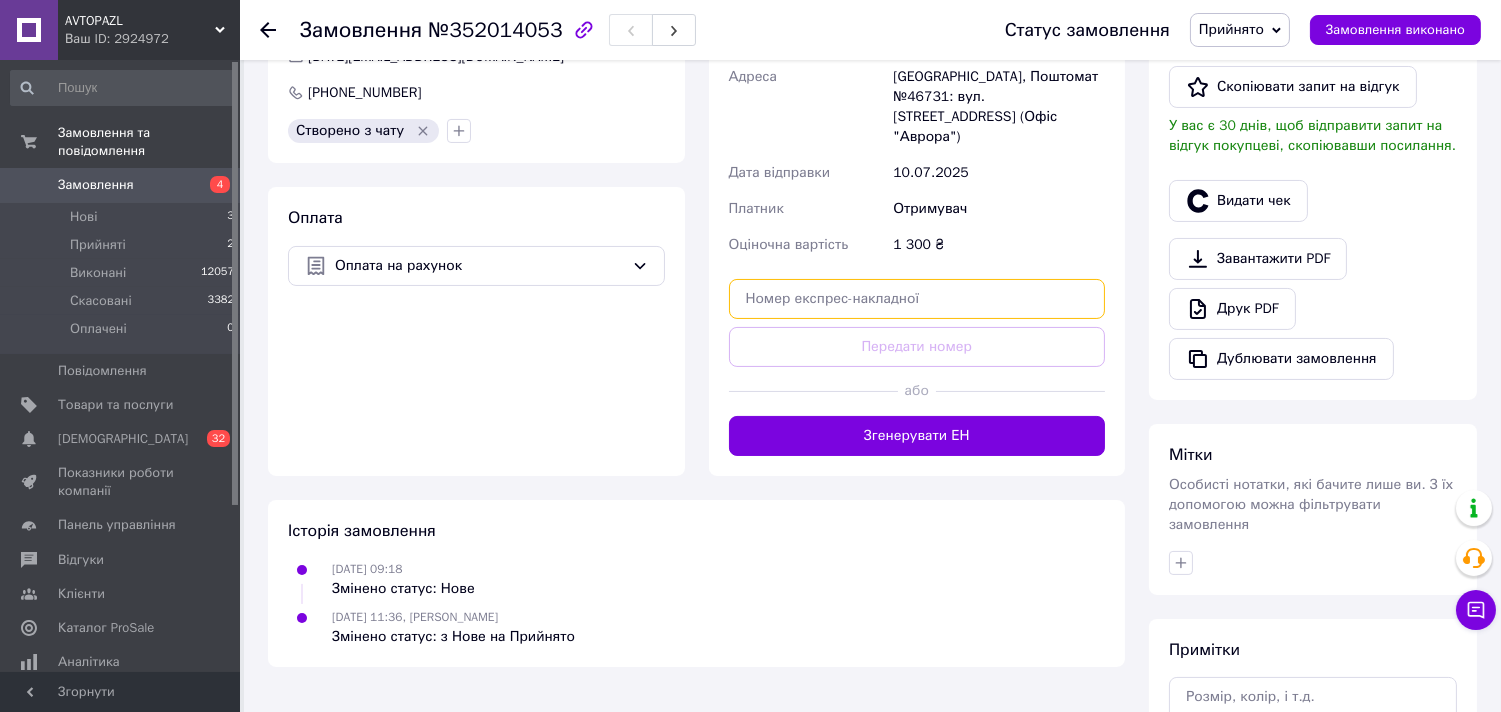 click at bounding box center (917, 299) 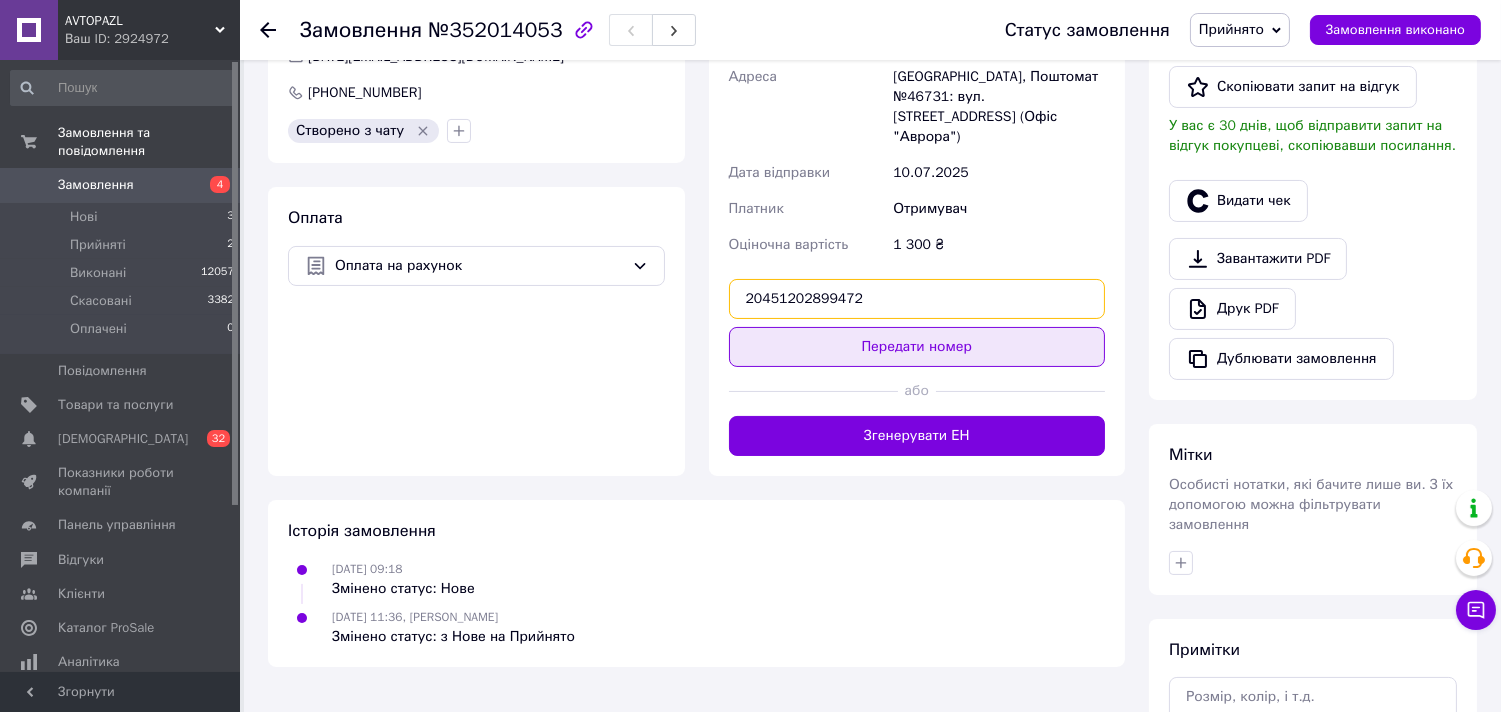 type on "20451202899472" 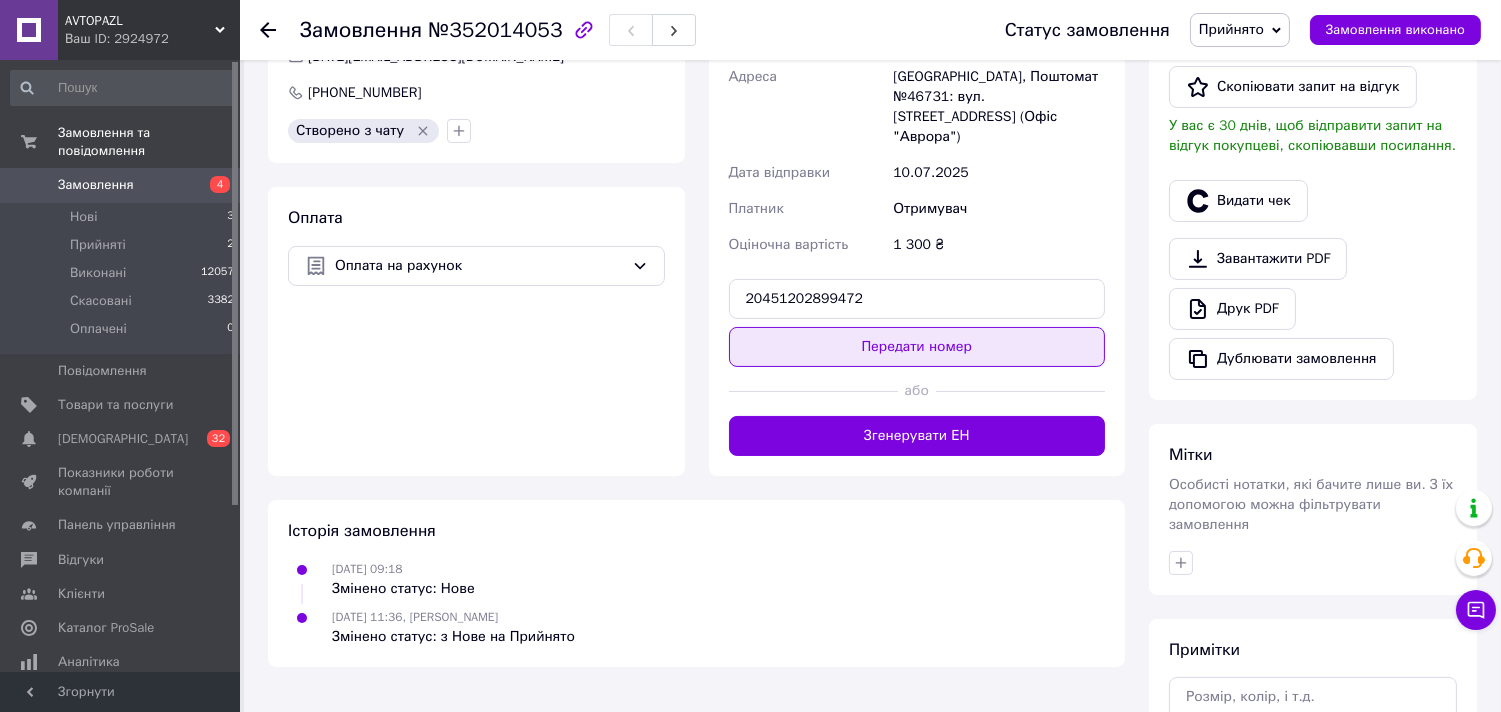 click on "Передати номер" at bounding box center [917, 347] 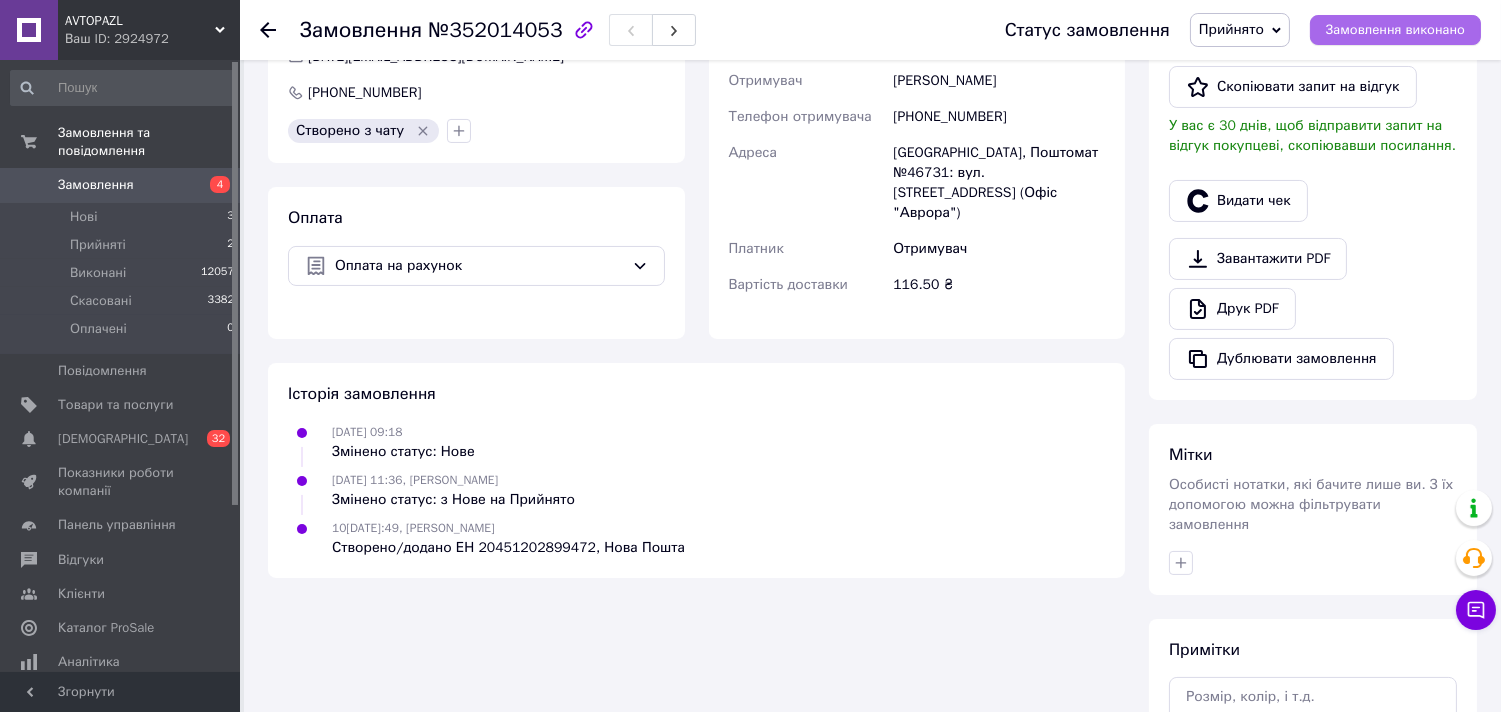 click on "Замовлення виконано" at bounding box center [1395, 30] 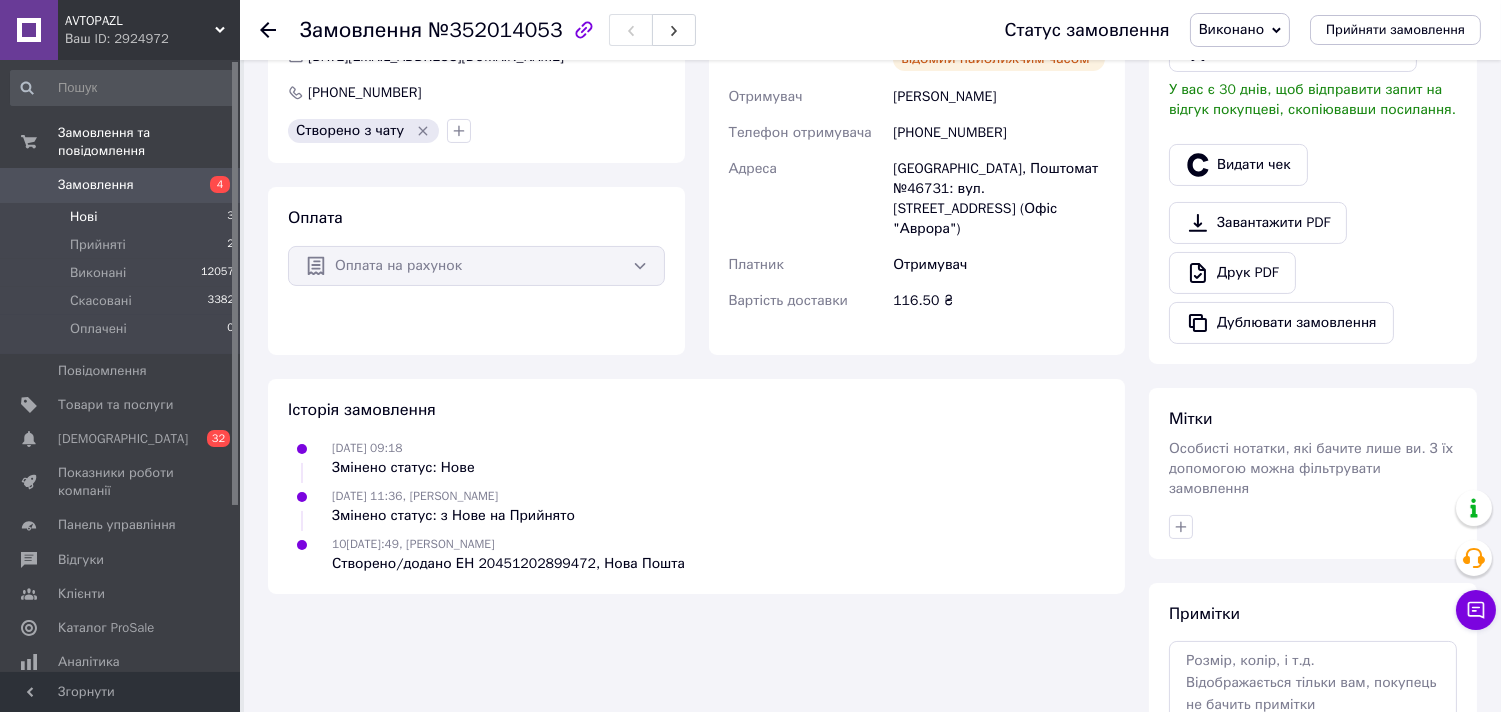 click on "Нові" at bounding box center [83, 217] 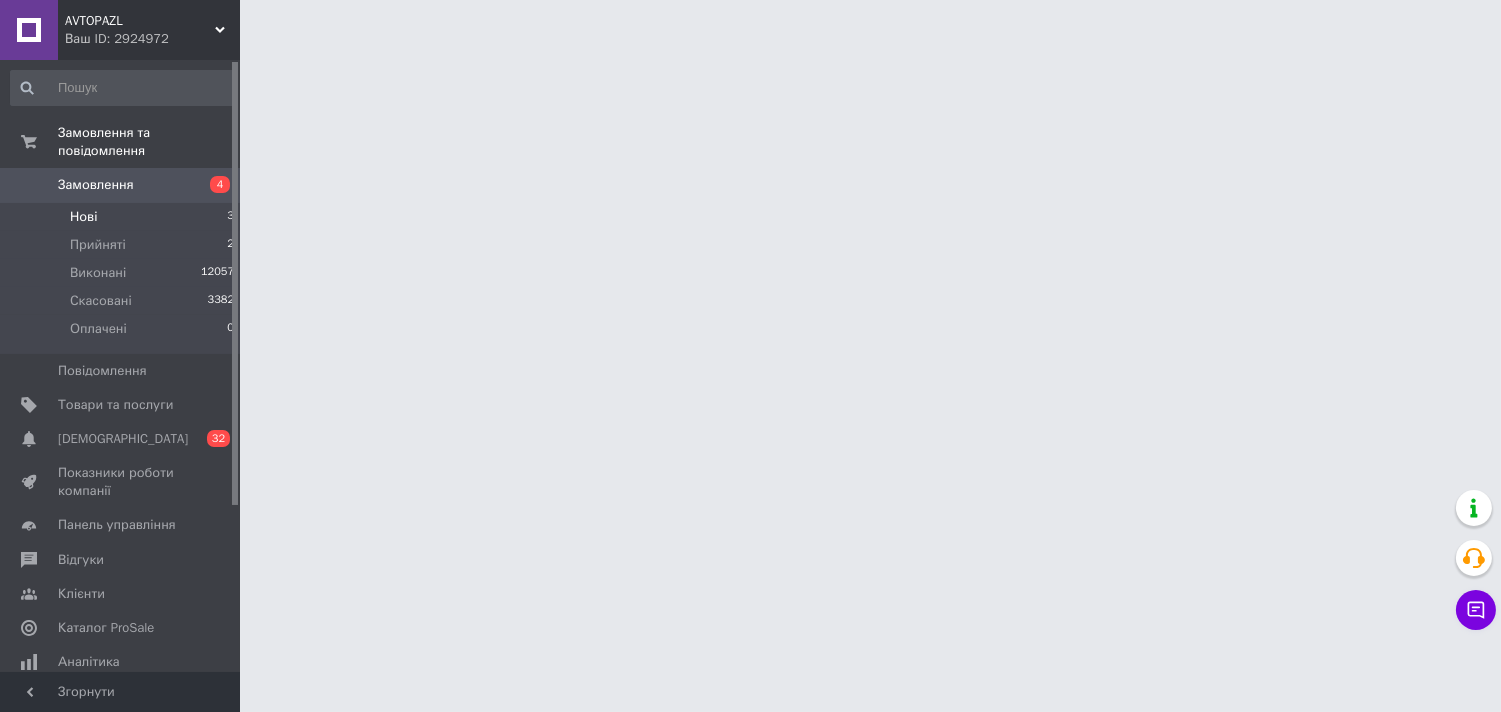 scroll, scrollTop: 0, scrollLeft: 0, axis: both 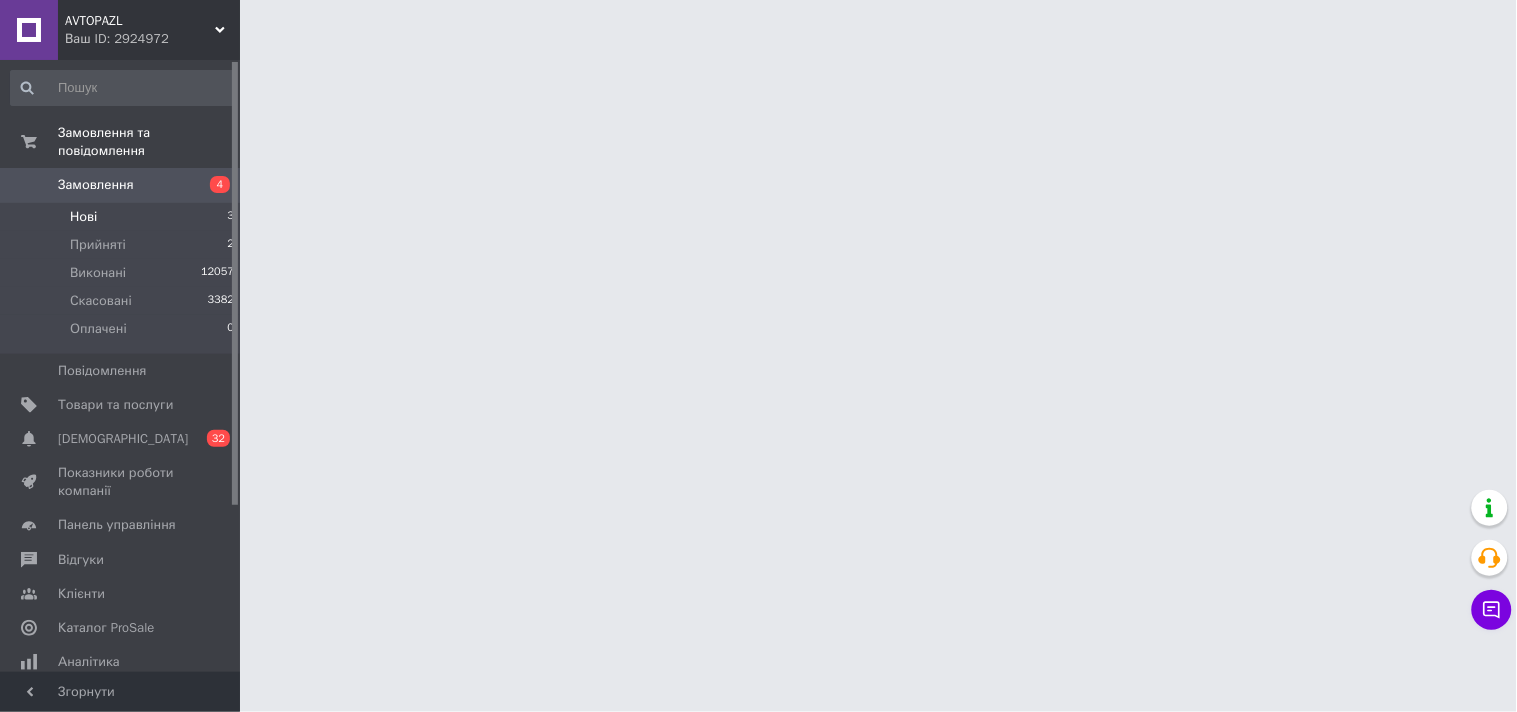 click on "Нові 3" at bounding box center [123, 217] 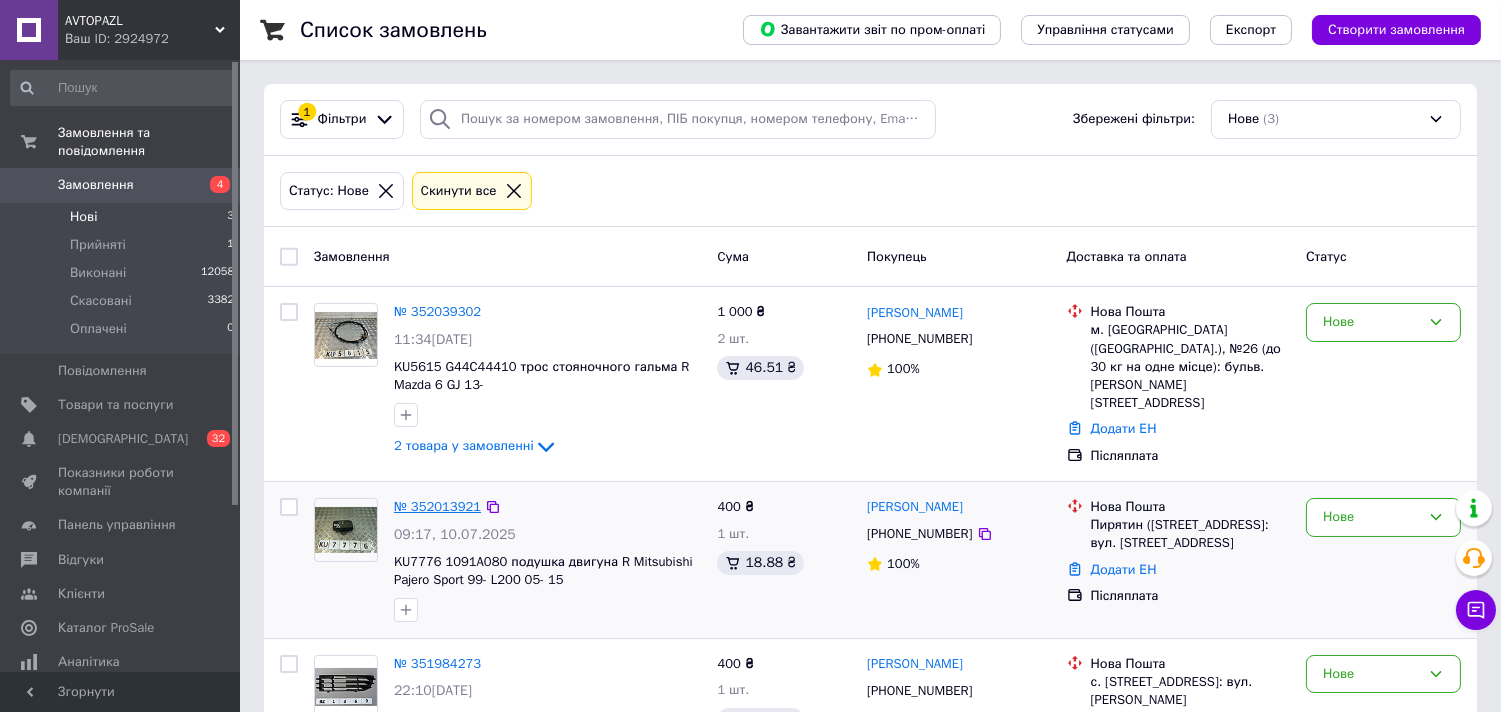 click on "№ 352013921" at bounding box center [437, 506] 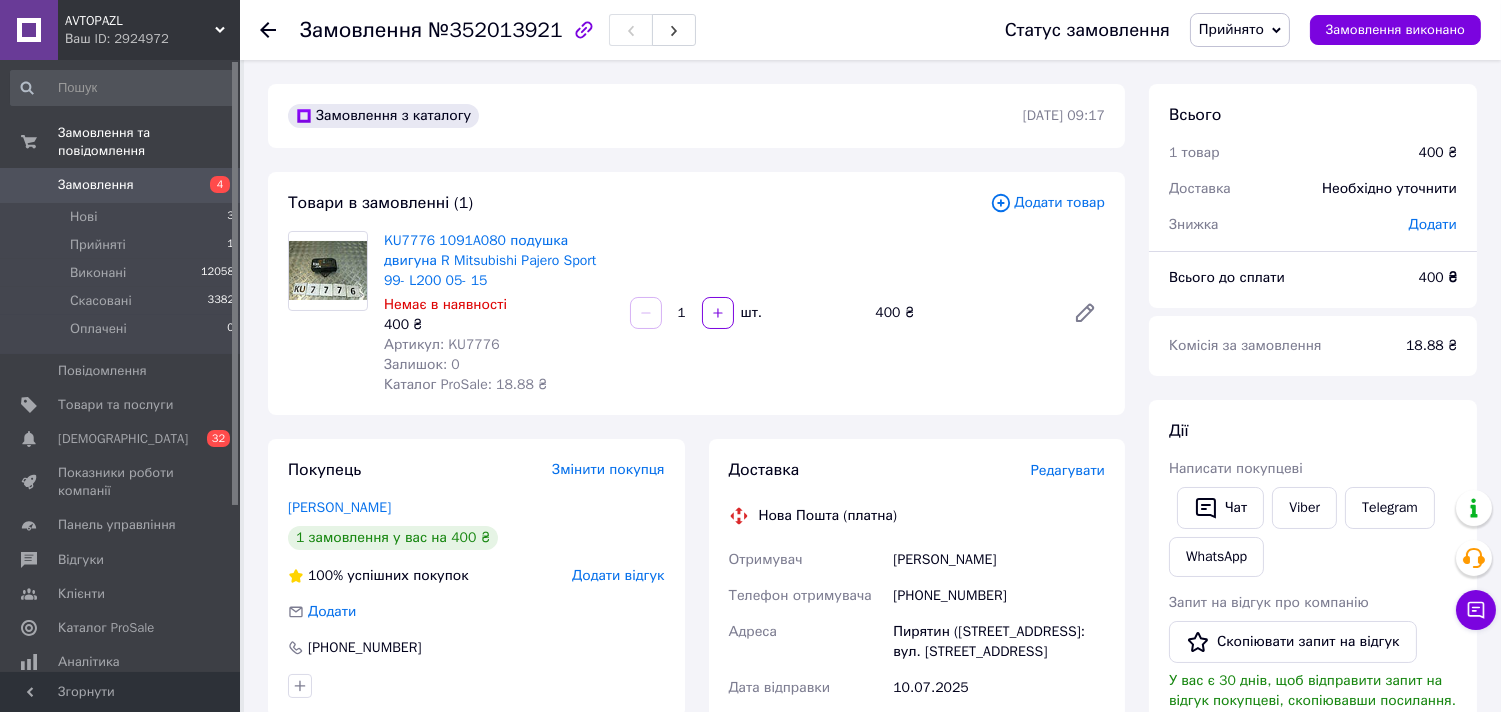 scroll, scrollTop: 111, scrollLeft: 0, axis: vertical 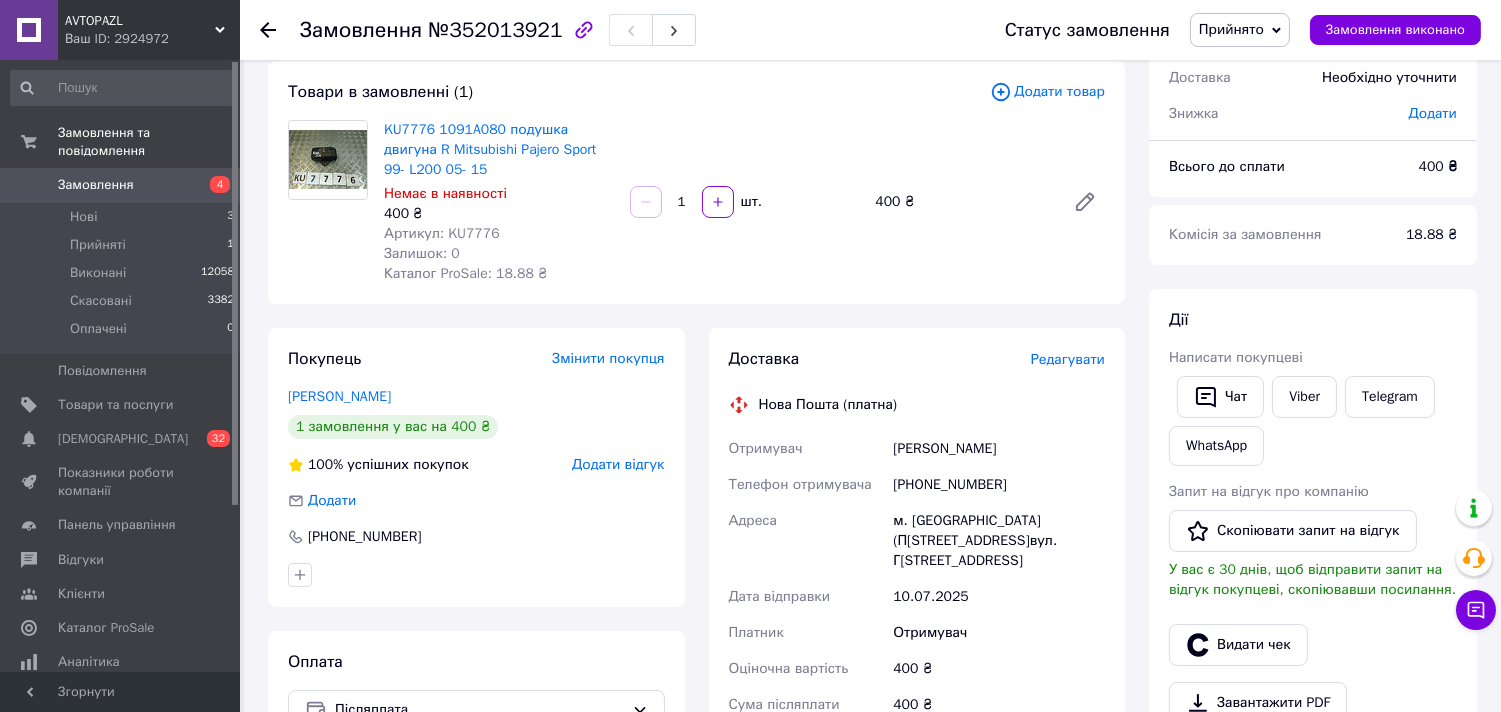 click on "Шевчук Ммкола" at bounding box center (999, 449) 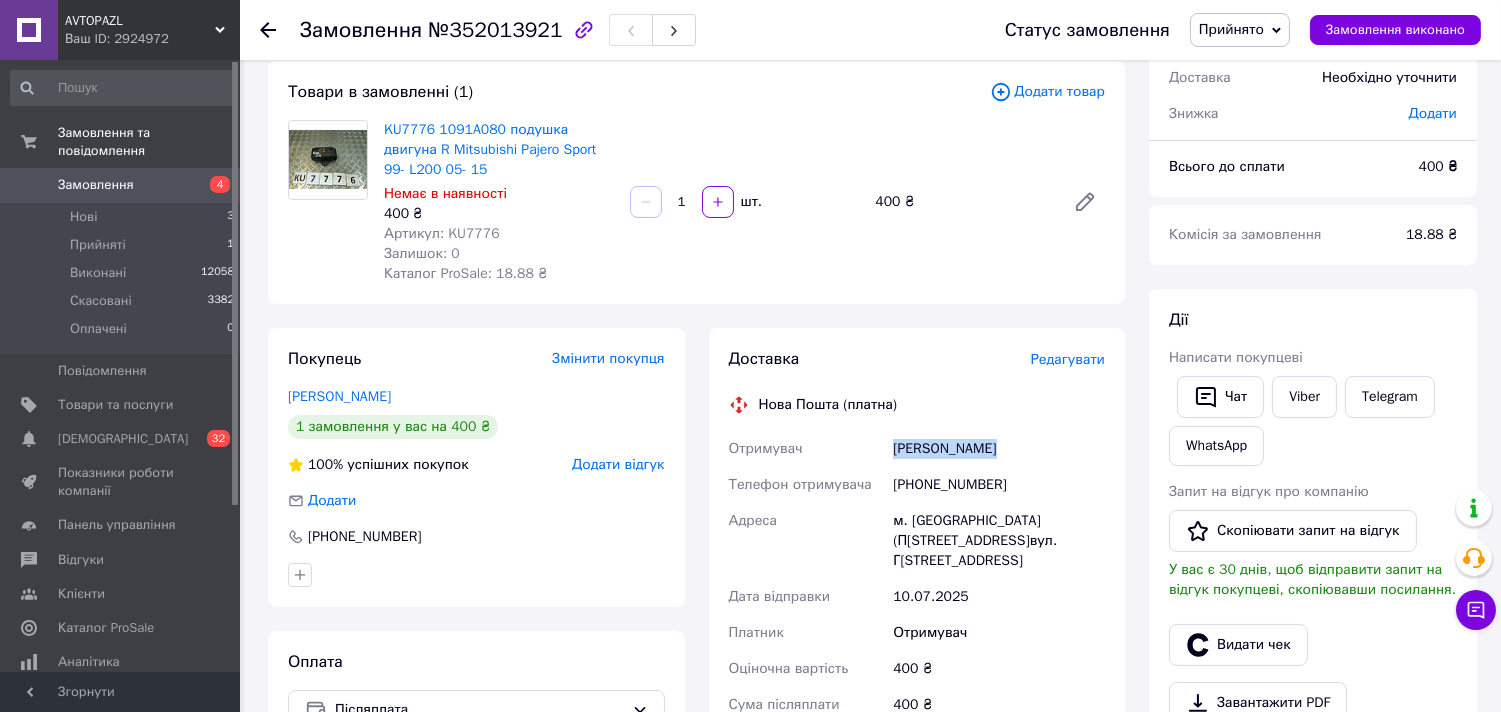 drag, startPoint x: 914, startPoint y: 452, endPoint x: 993, endPoint y: 452, distance: 79 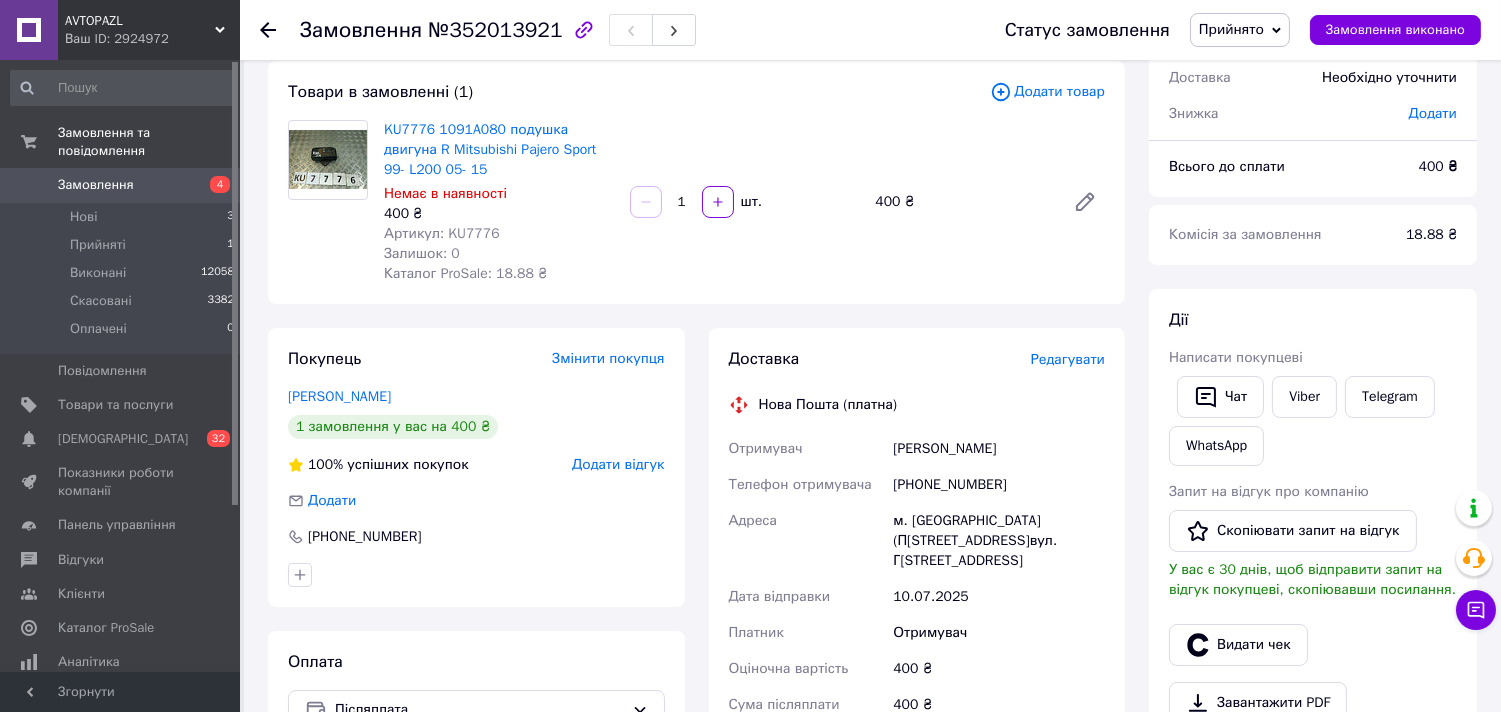 click on "[PHONE_NUMBER]" at bounding box center [999, 485] 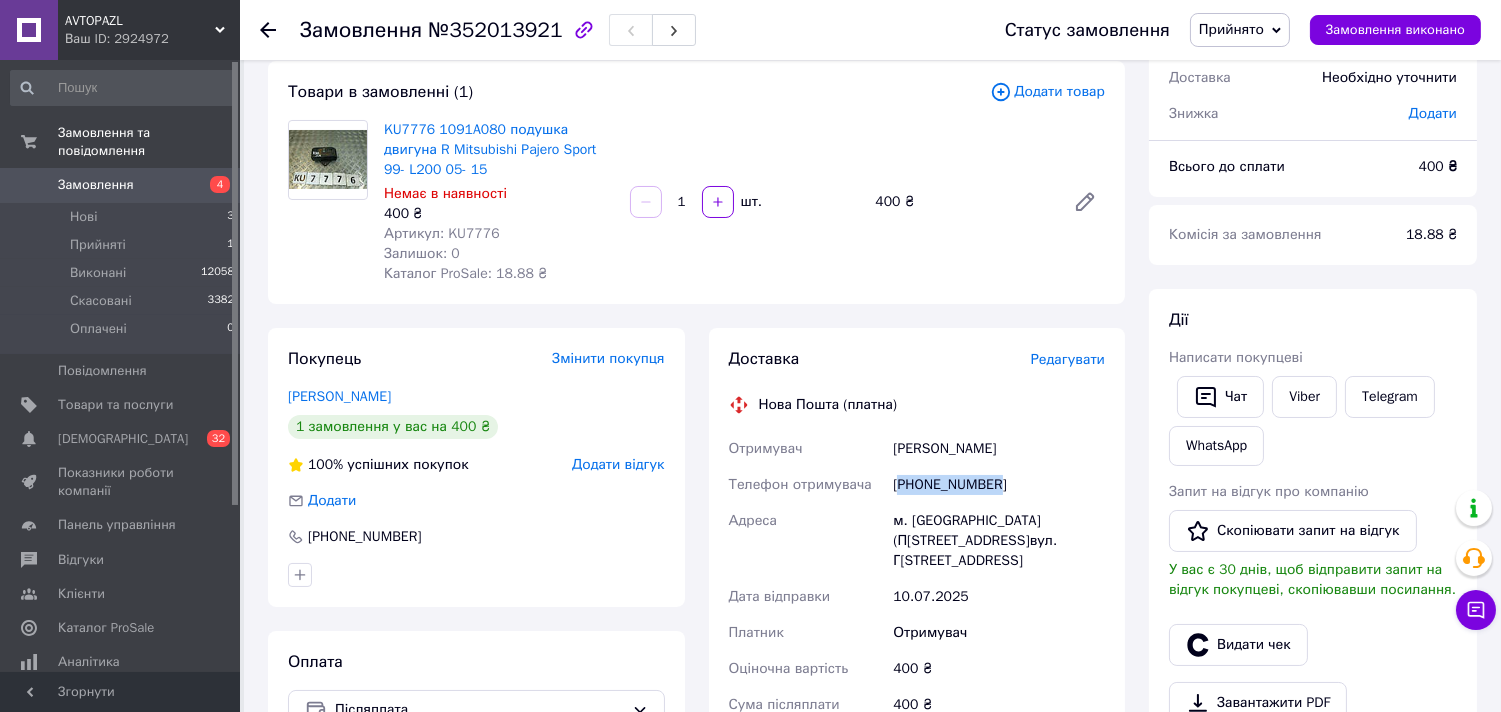 click on "[PHONE_NUMBER]" at bounding box center (999, 485) 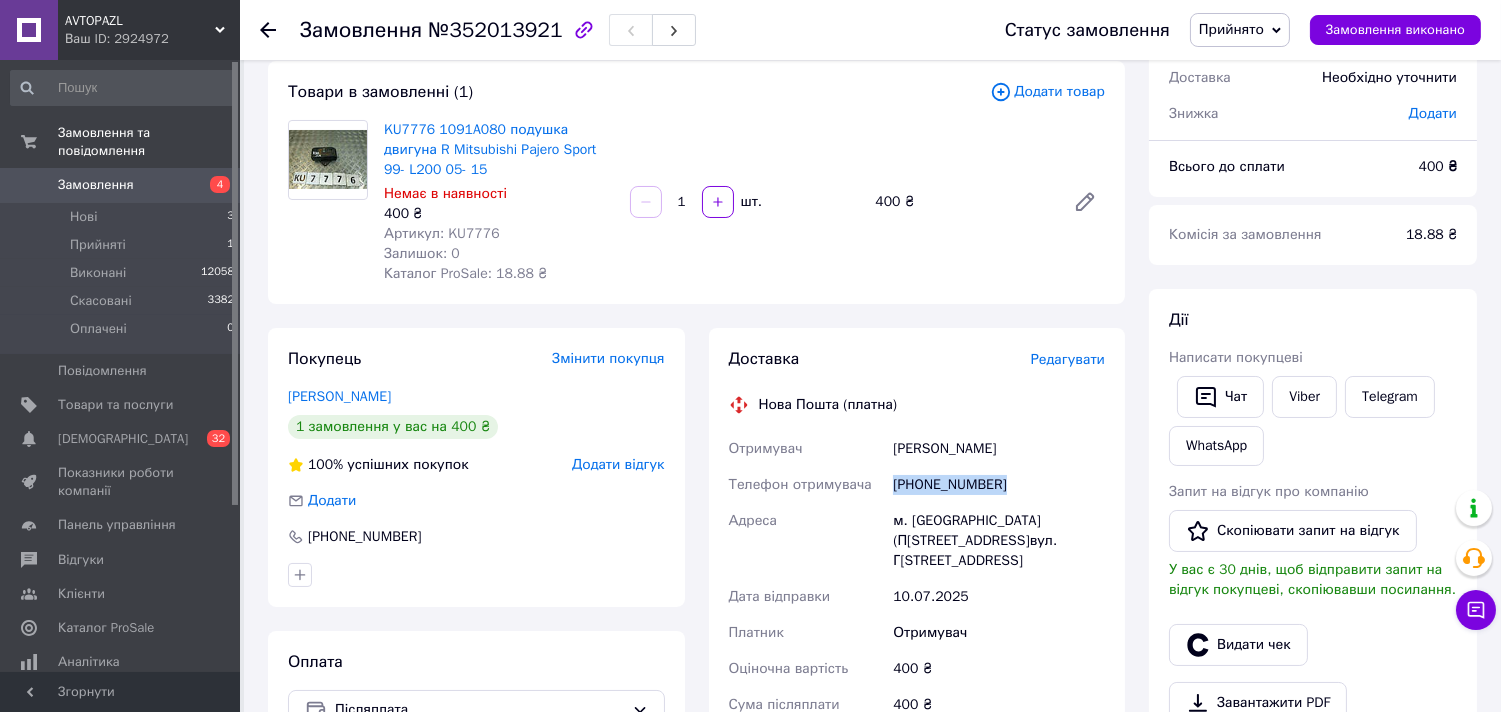 click on "[PHONE_NUMBER]" at bounding box center (999, 485) 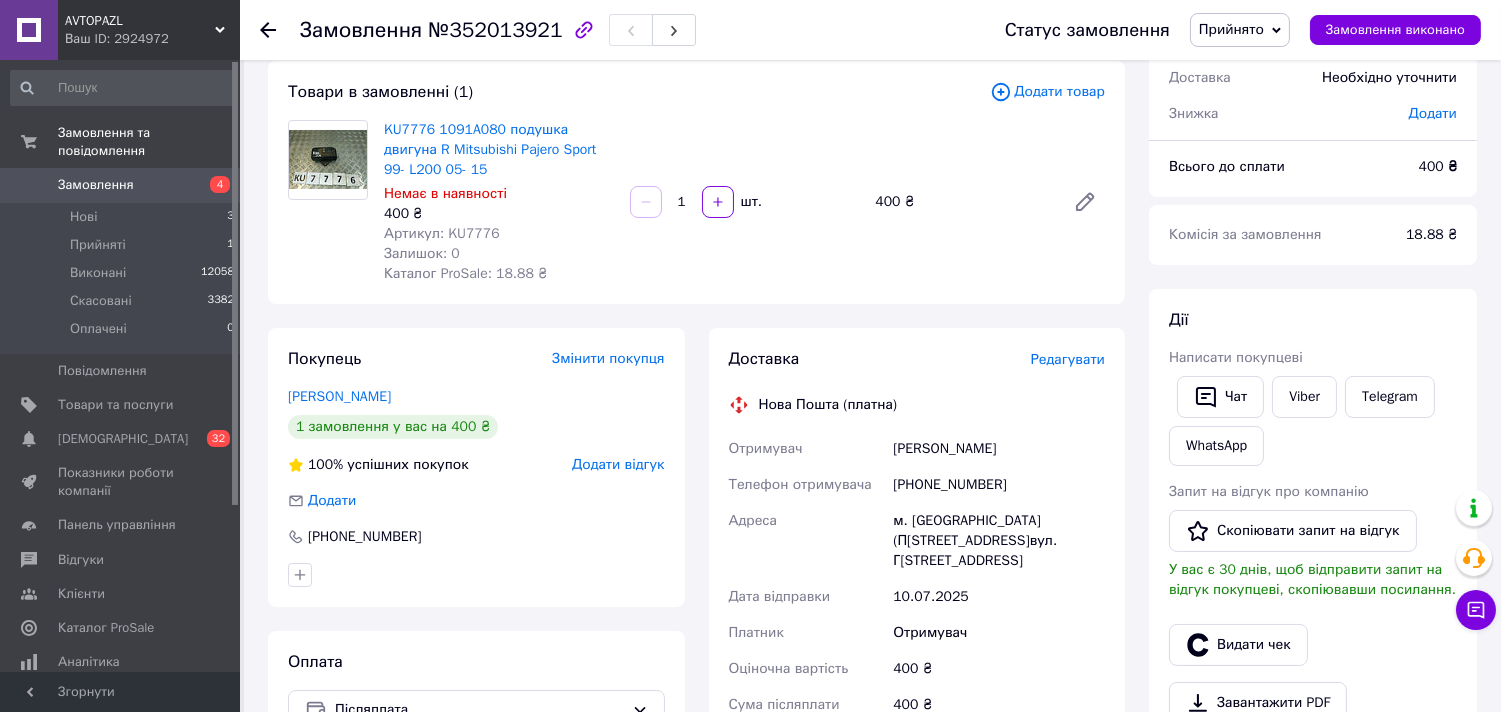 click on "м. Пирятин (Полтавська обл.), №1: вул. Гребінківська, 20а" at bounding box center (999, 541) 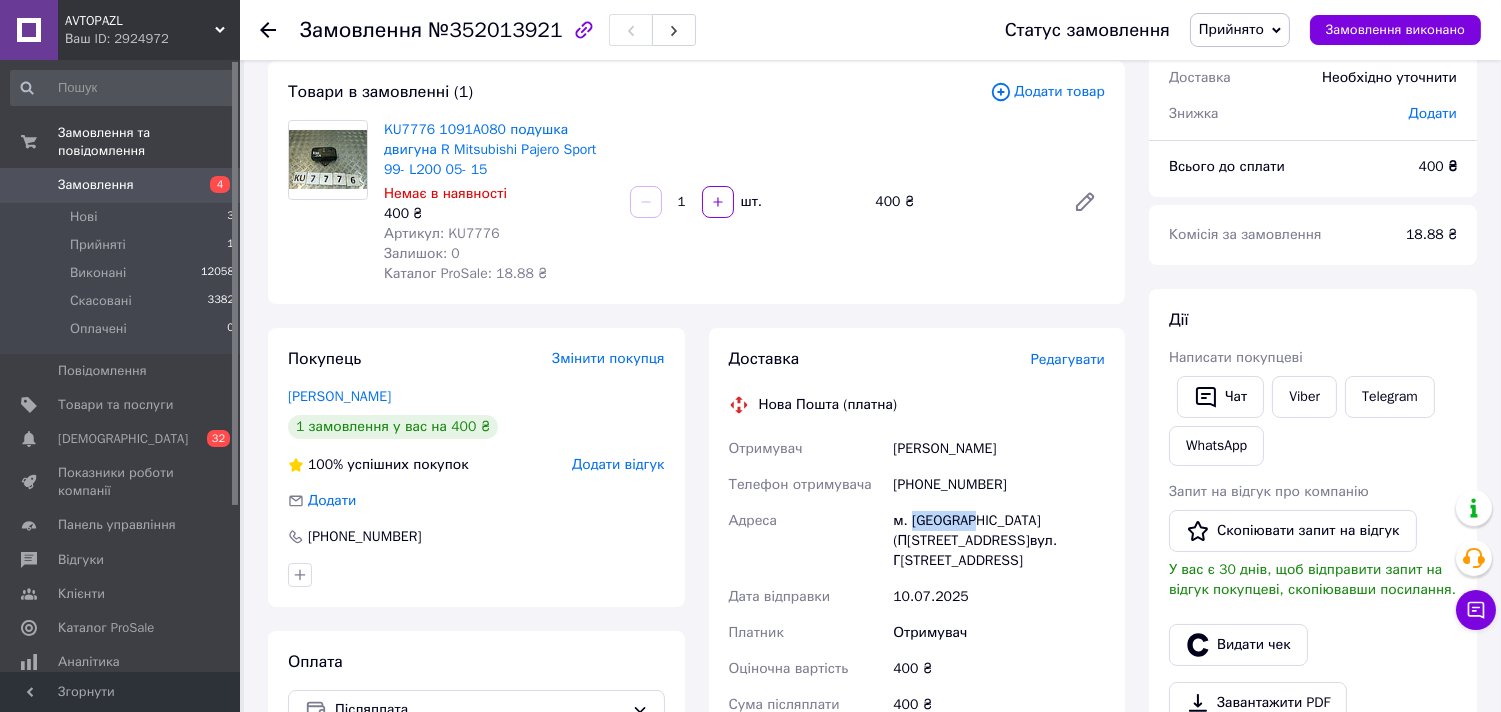 click on "м. Пирятин (Полтавська обл.), №1: вул. Гребінківська, 20а" at bounding box center (999, 541) 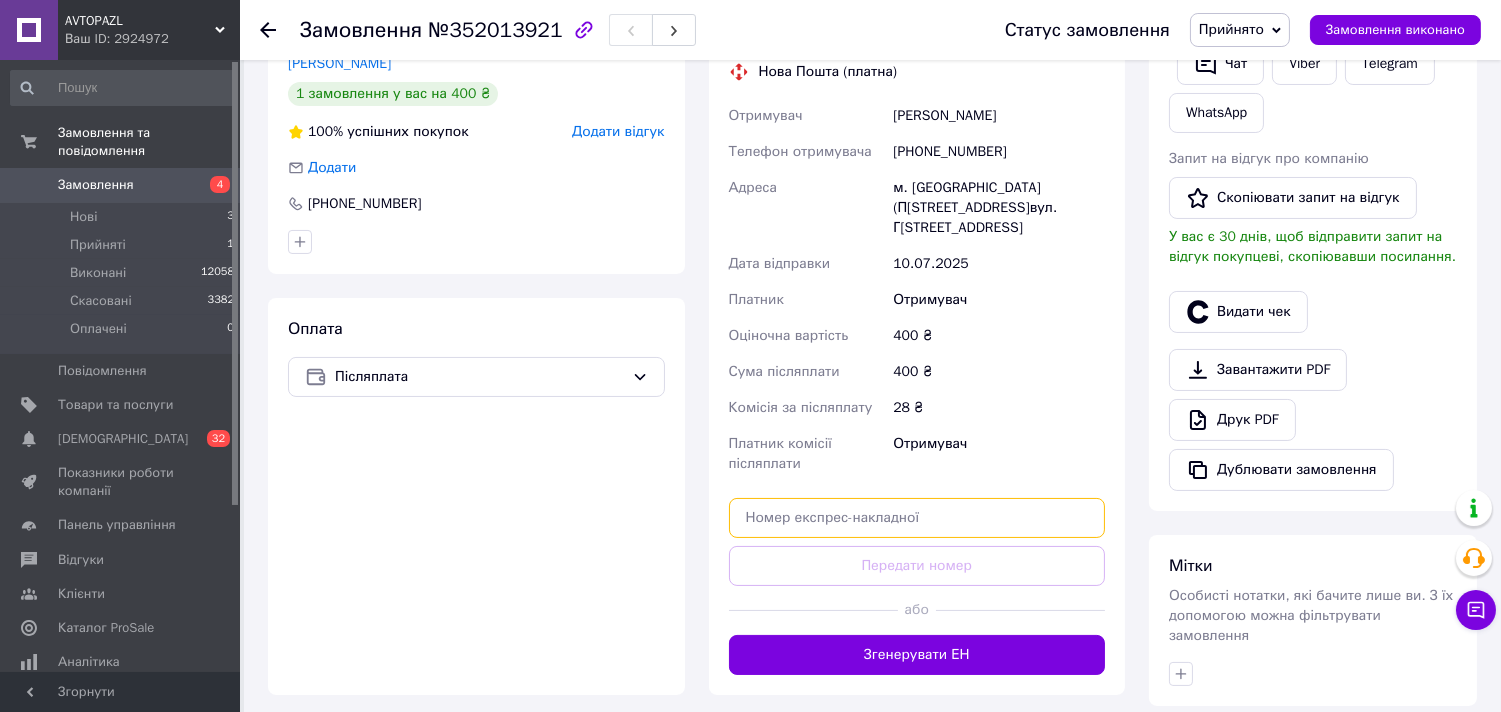 click at bounding box center [917, 518] 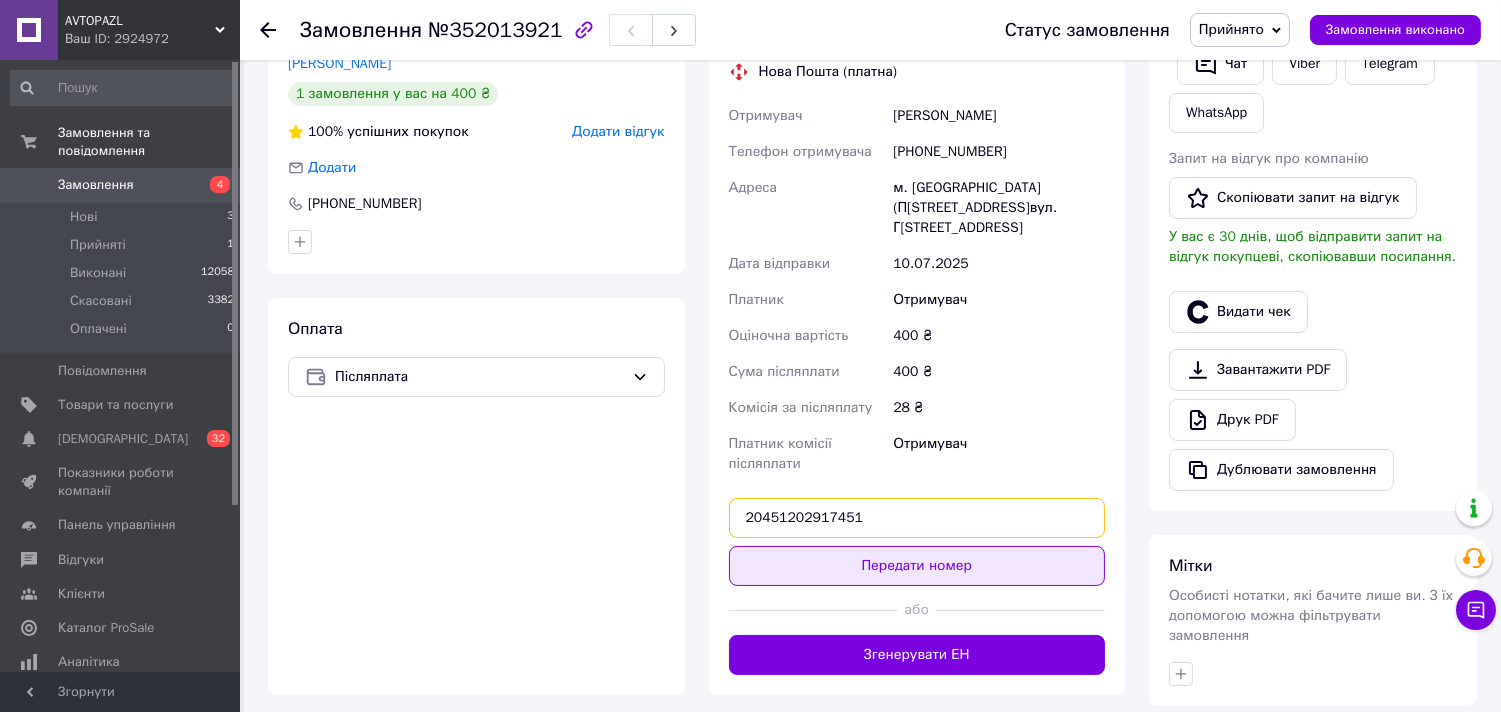 type on "20451202917451" 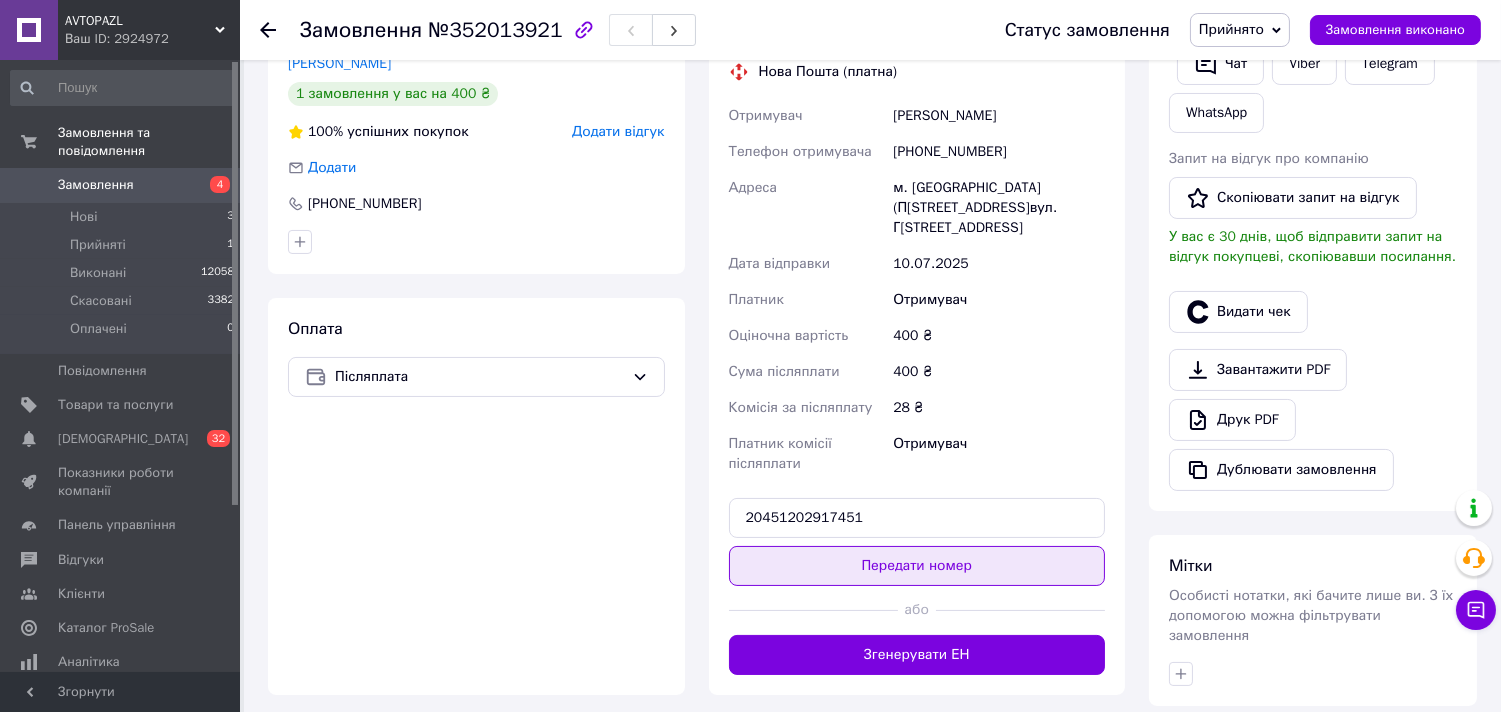 click on "Передати номер" at bounding box center [917, 566] 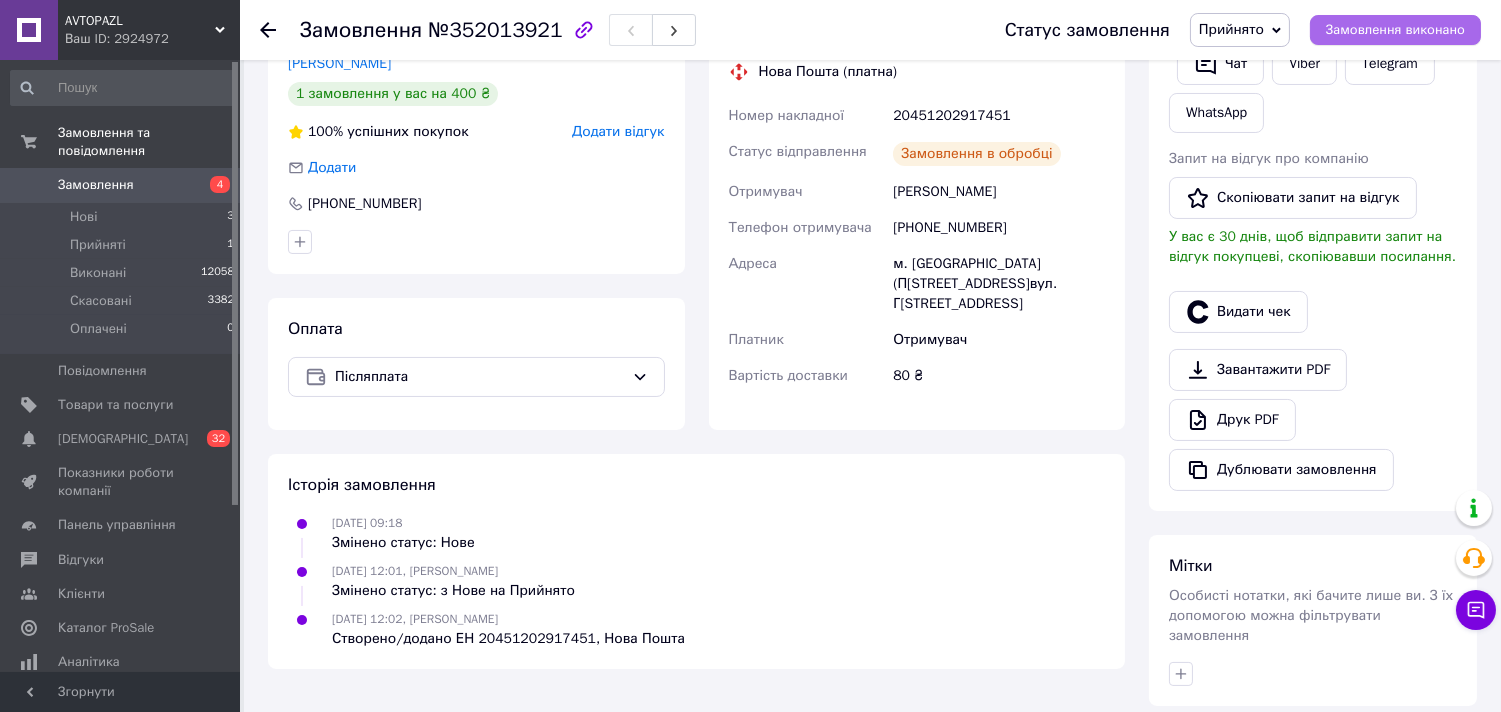 click on "Замовлення виконано" at bounding box center (1395, 30) 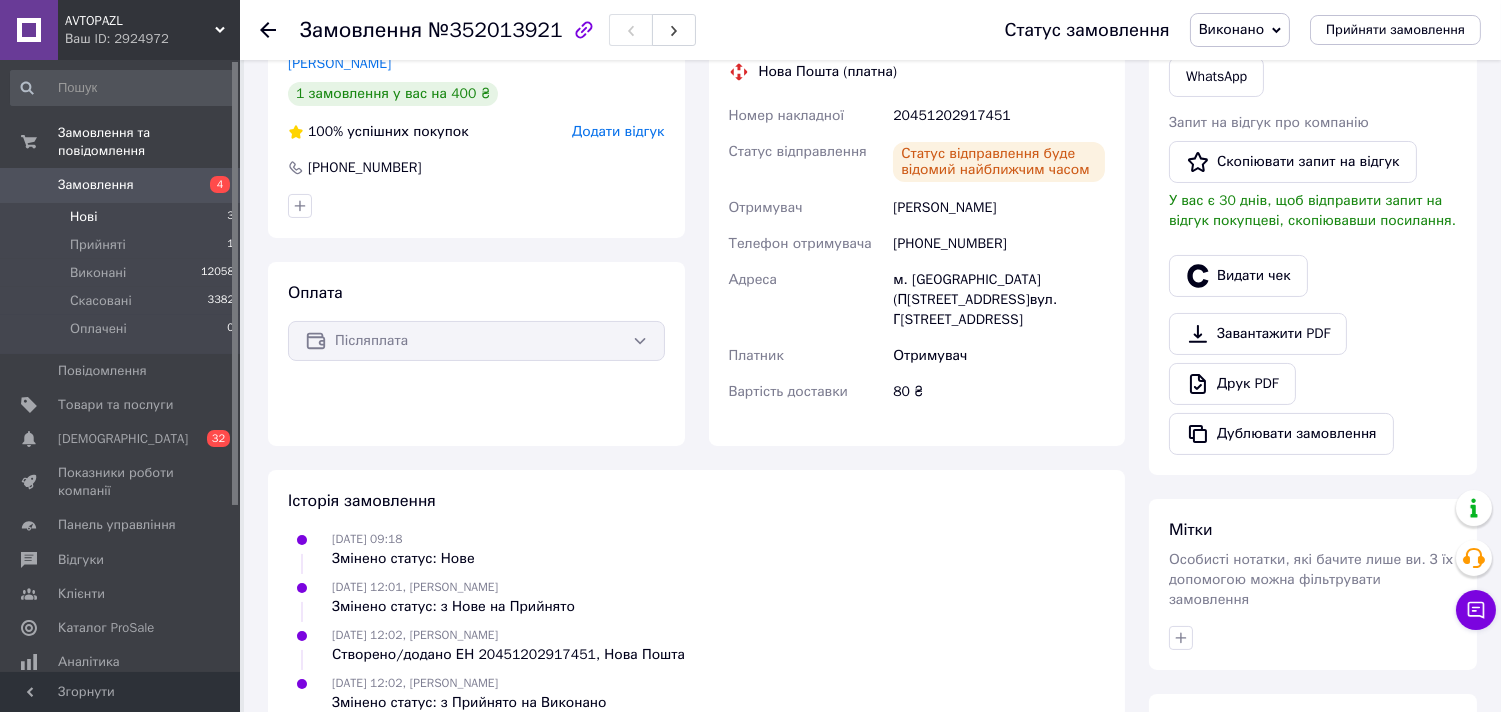 click on "Нові" at bounding box center [83, 217] 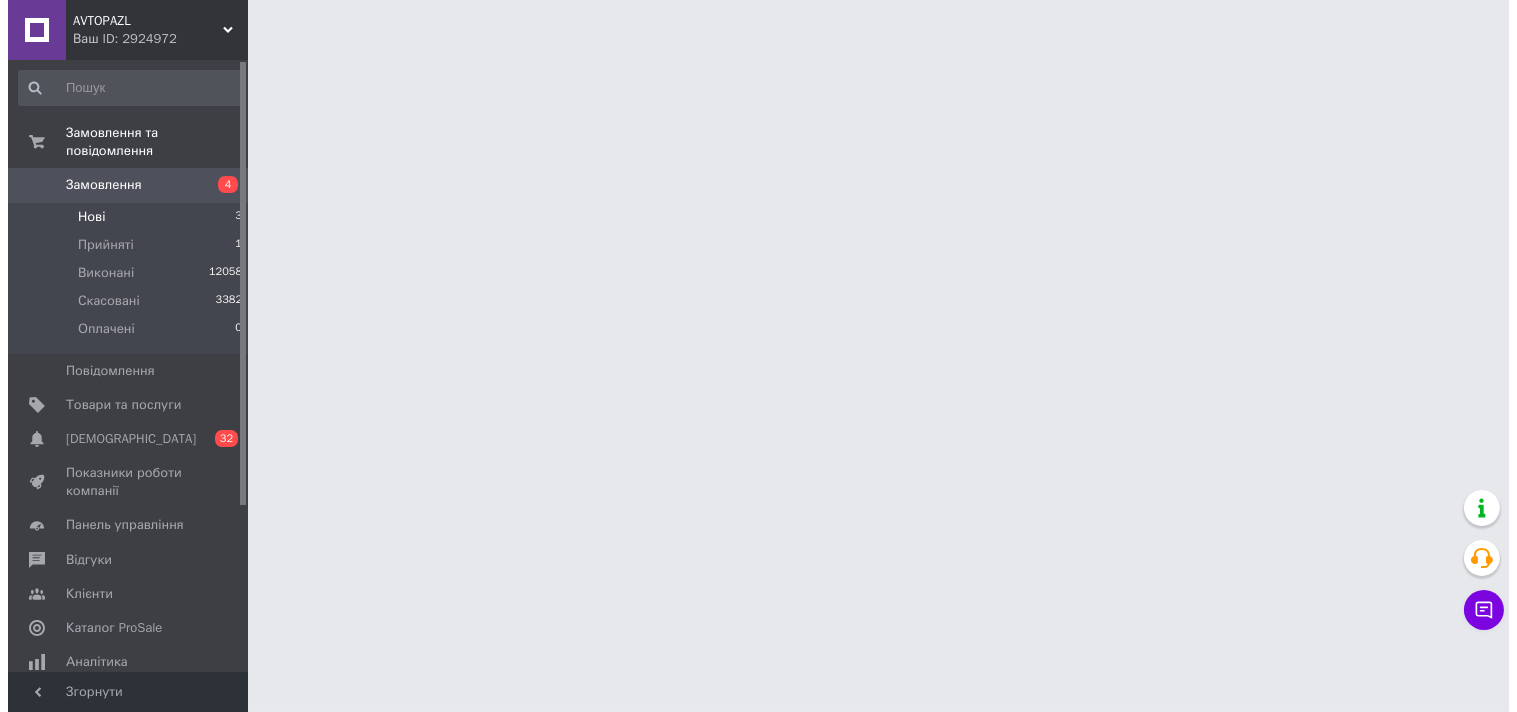 scroll, scrollTop: 0, scrollLeft: 0, axis: both 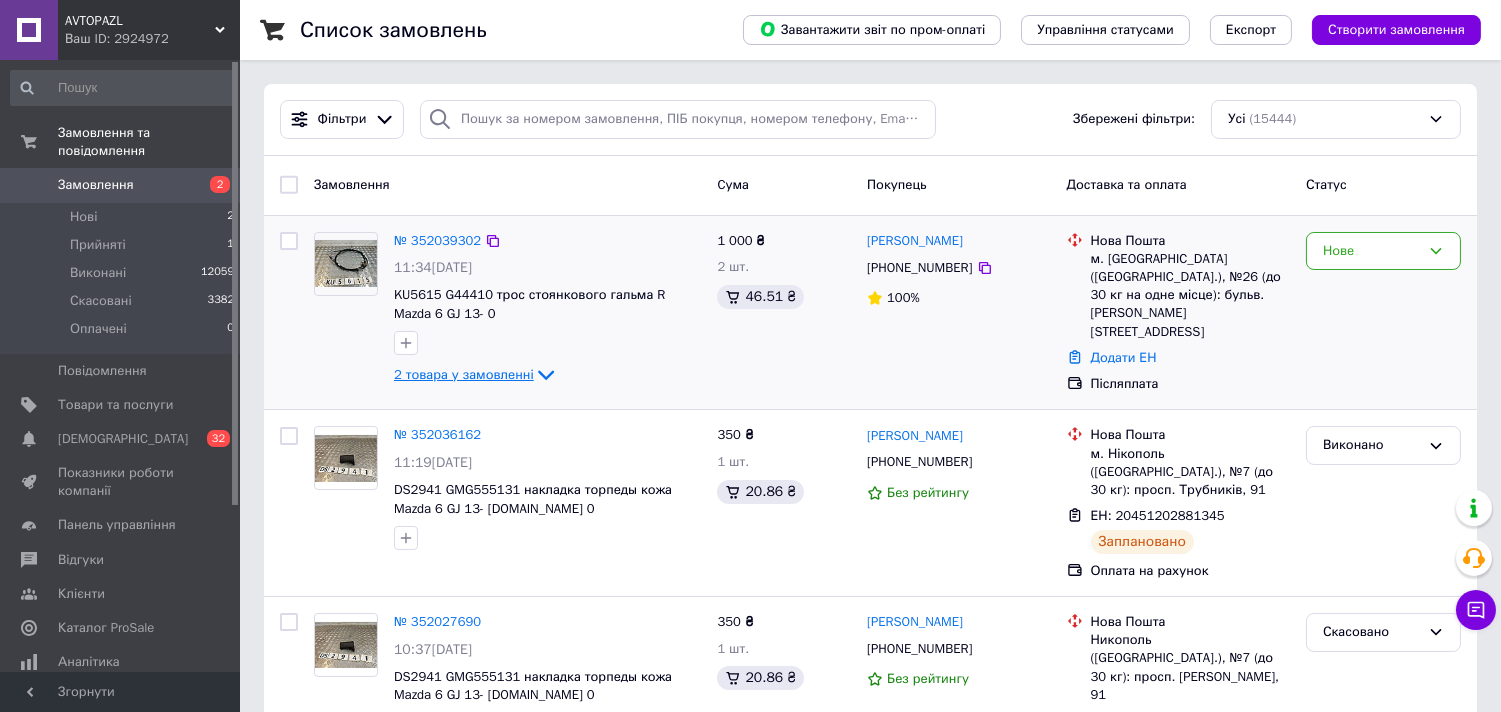 click on "2 товара у замовленні" at bounding box center (464, 374) 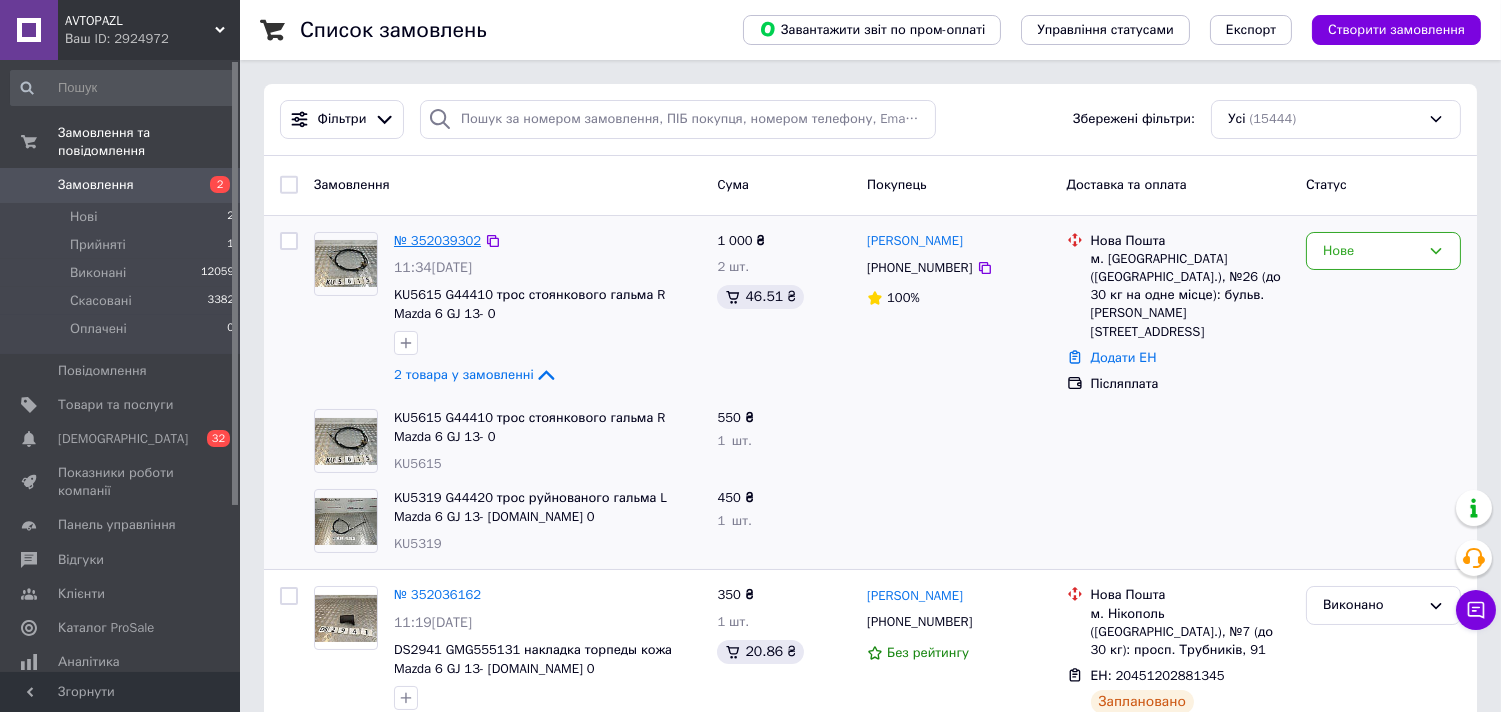 click on "№ 352039302" at bounding box center (437, 240) 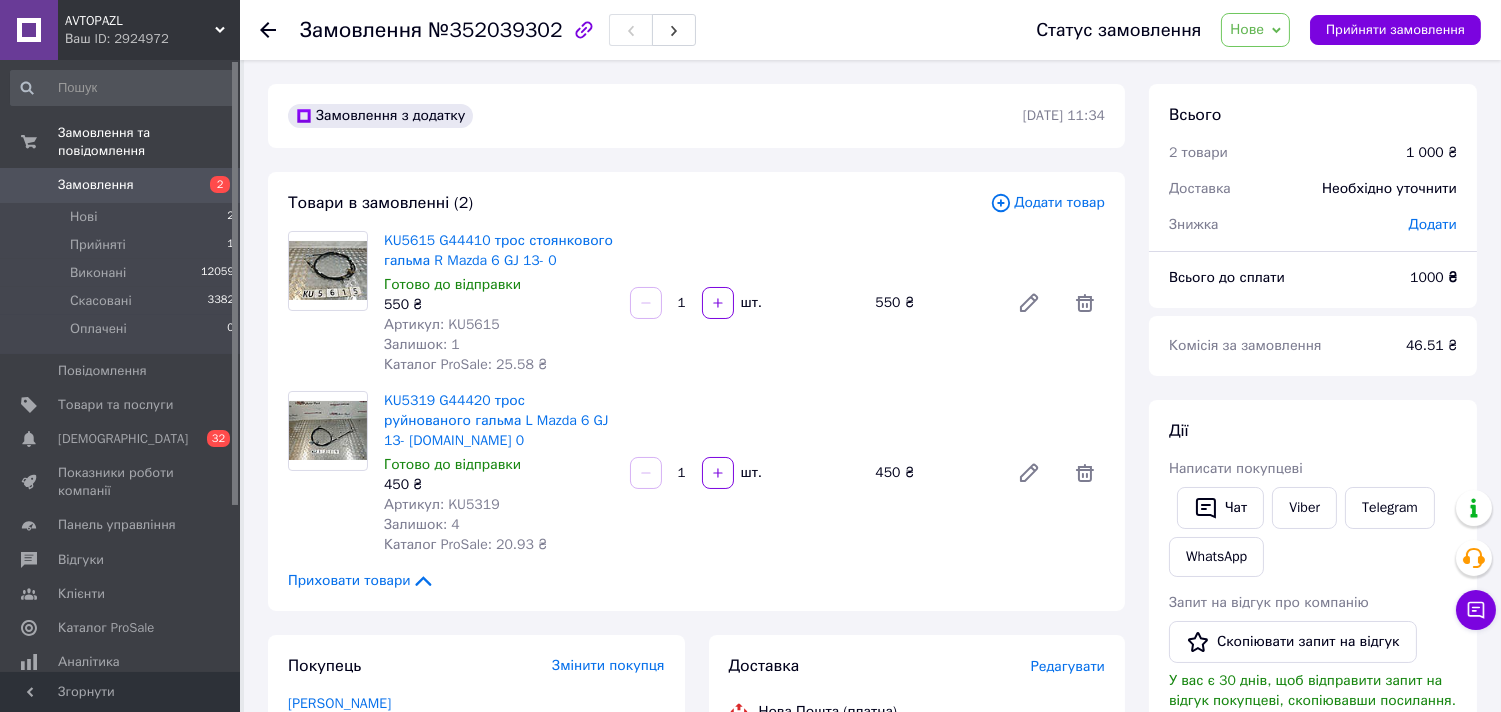 scroll, scrollTop: 333, scrollLeft: 0, axis: vertical 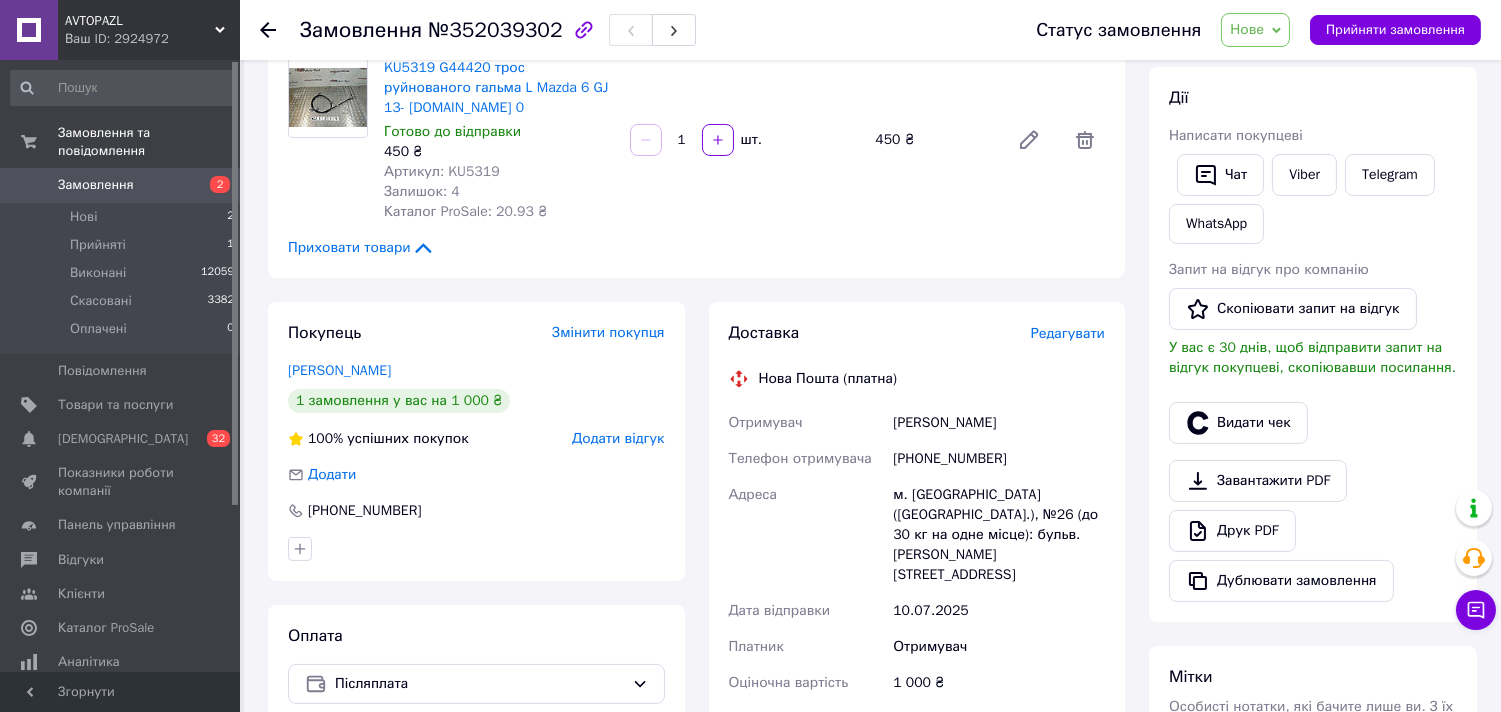 click on "Захаров Марко" at bounding box center (999, 423) 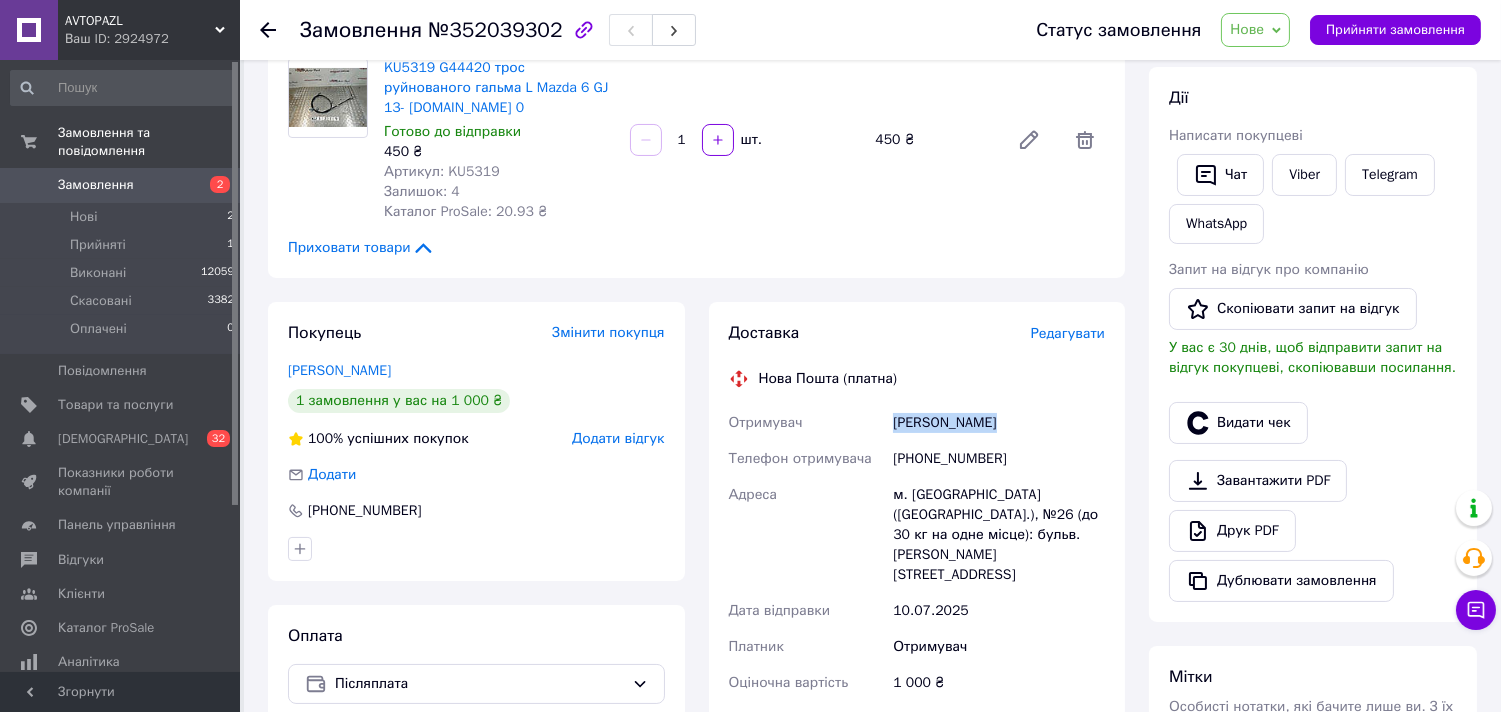 drag, startPoint x: 918, startPoint y: 424, endPoint x: 962, endPoint y: 418, distance: 44.407207 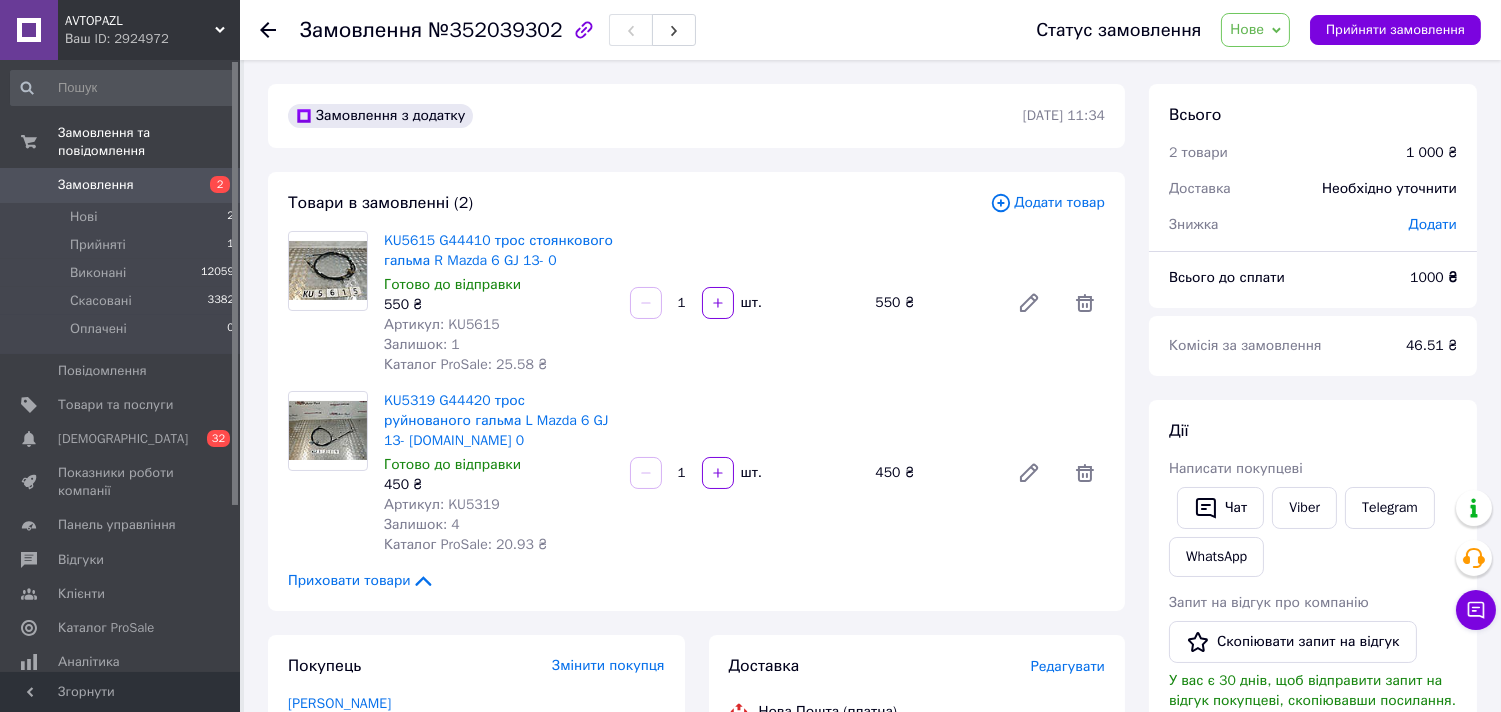 scroll, scrollTop: 222, scrollLeft: 0, axis: vertical 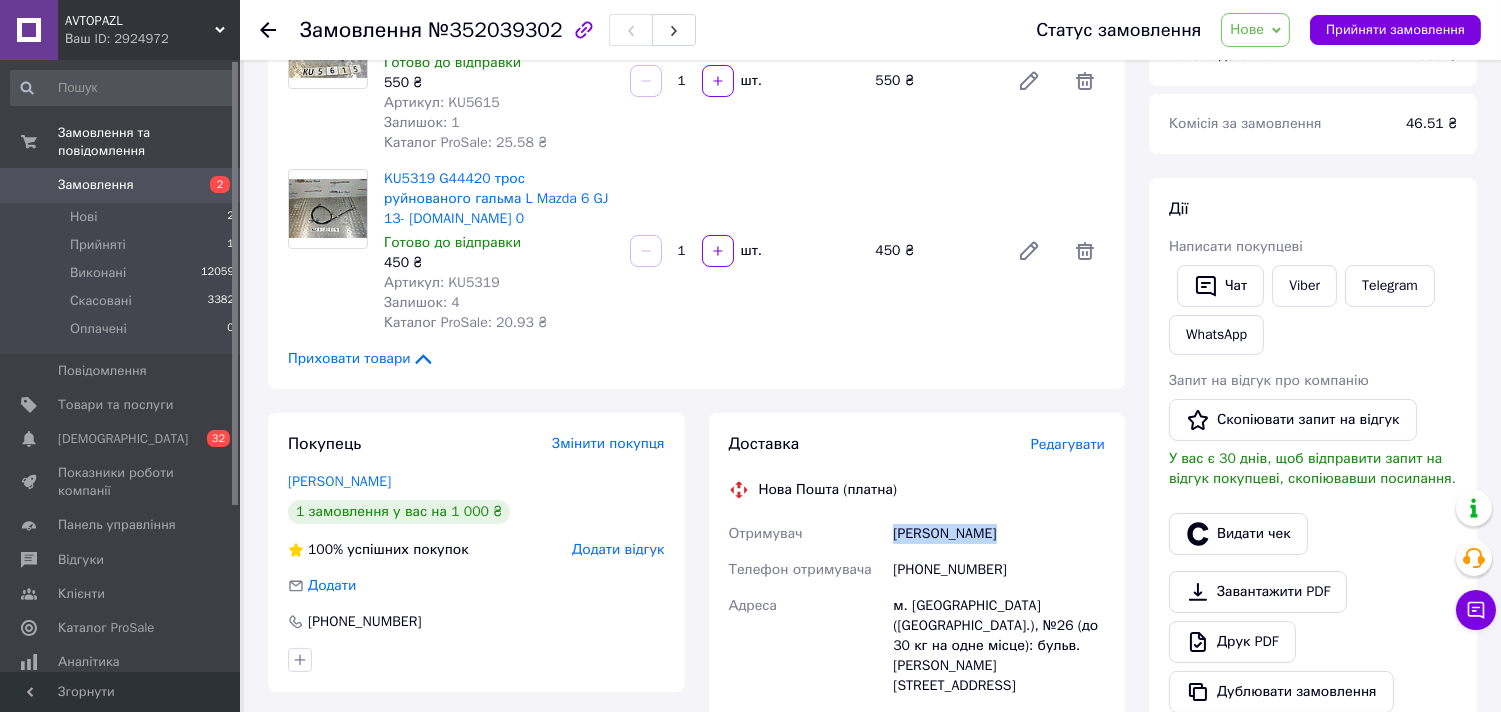 copy on "Захаров Марко" 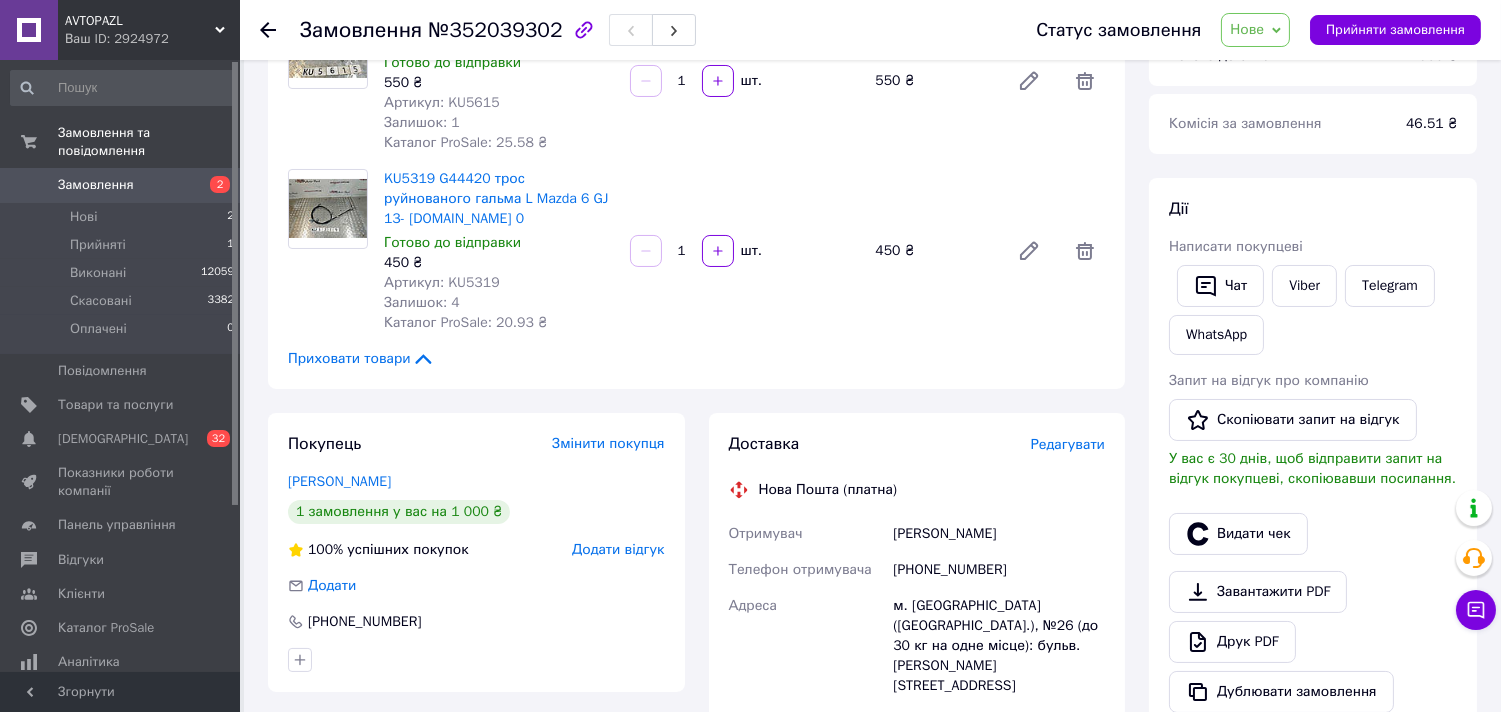 click on "+380966887926" at bounding box center [999, 570] 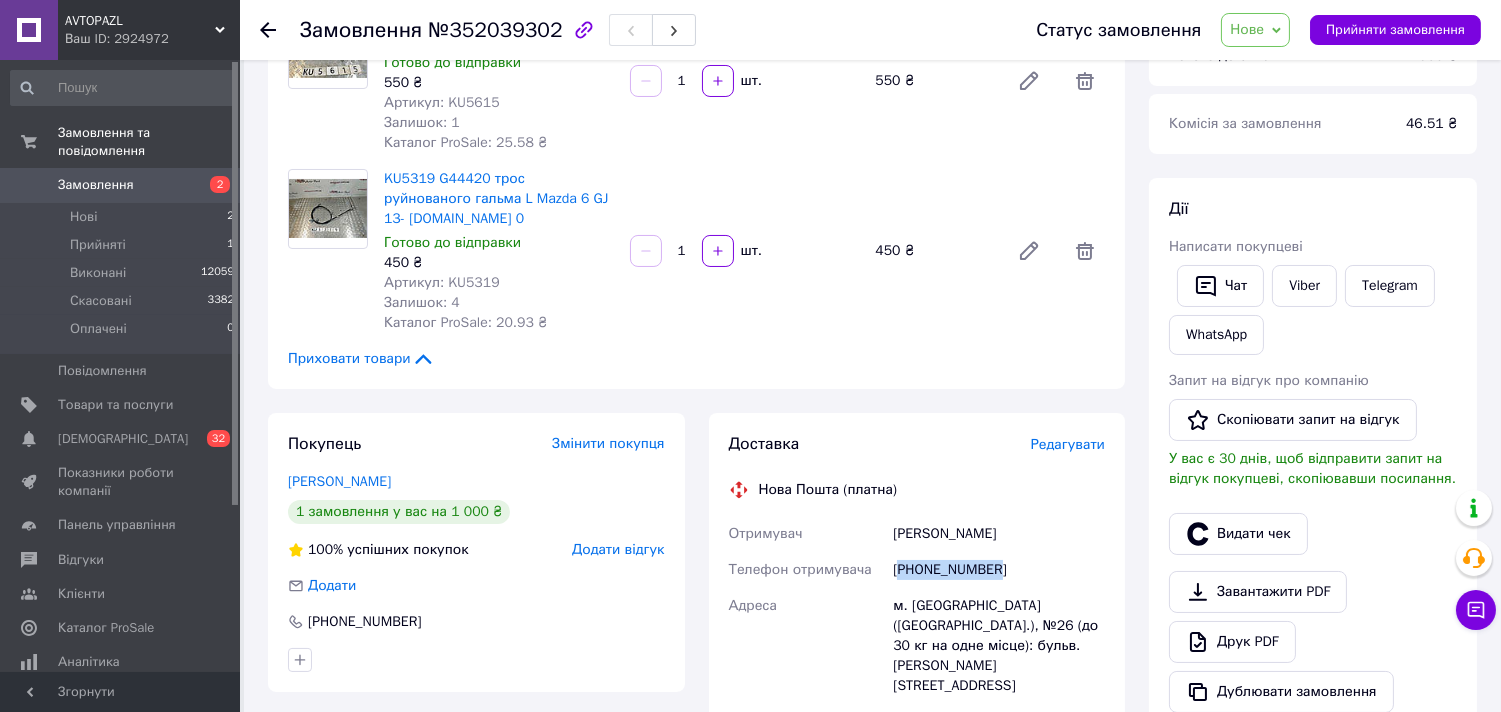 click on "+380966887926" at bounding box center (999, 570) 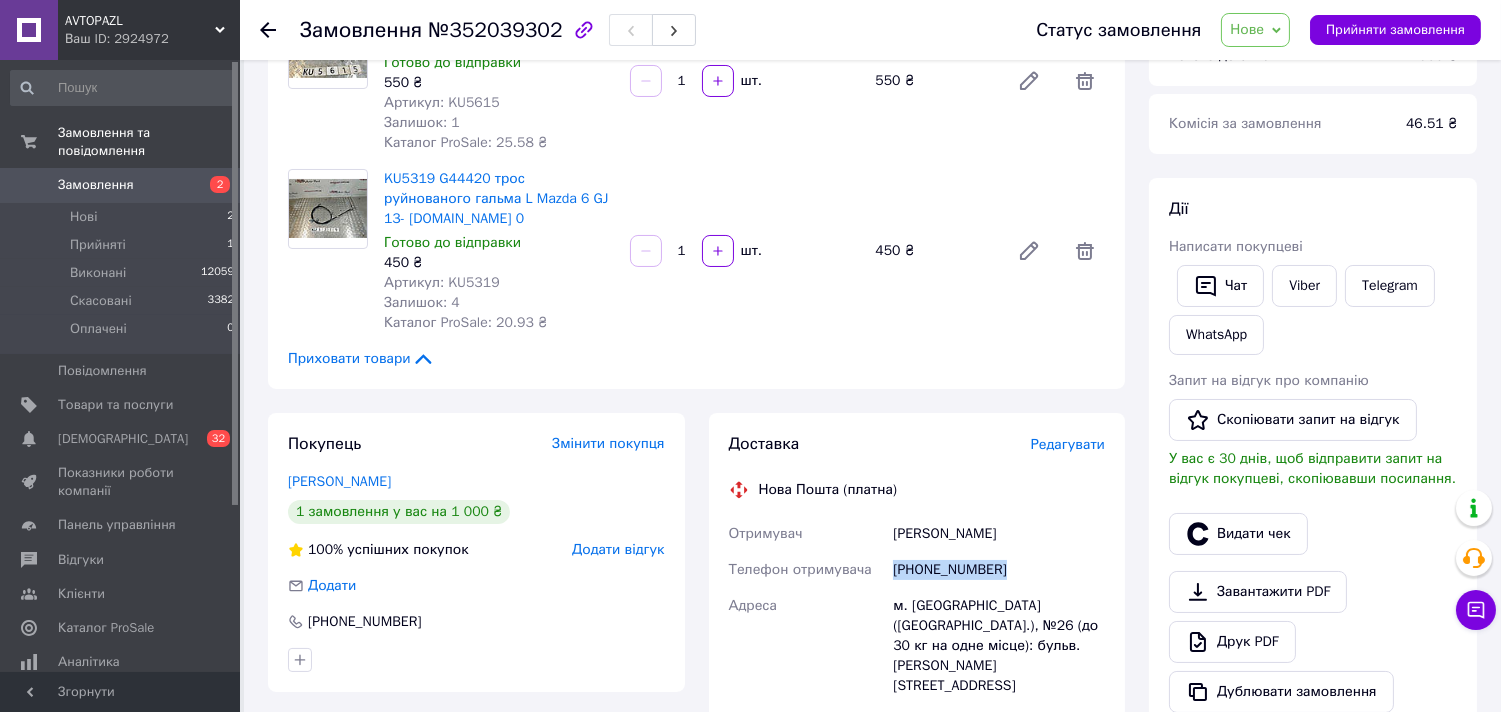 click on "+380966887926" at bounding box center [999, 570] 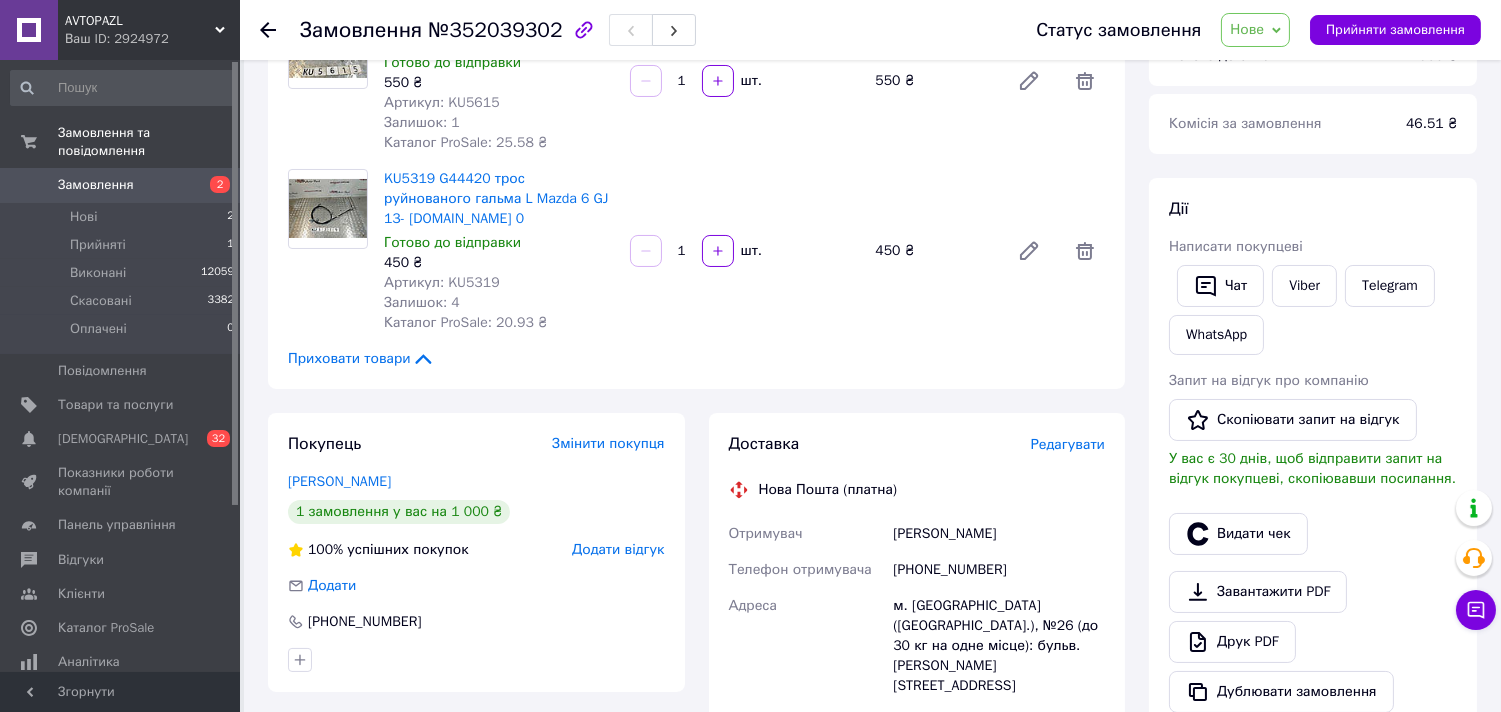 click on "м. Кривий Ріг (Дніпропетровська обл.), №26 (до 30 кг на одне місце): бульв. Миколи Вороного, 22Б" at bounding box center [999, 646] 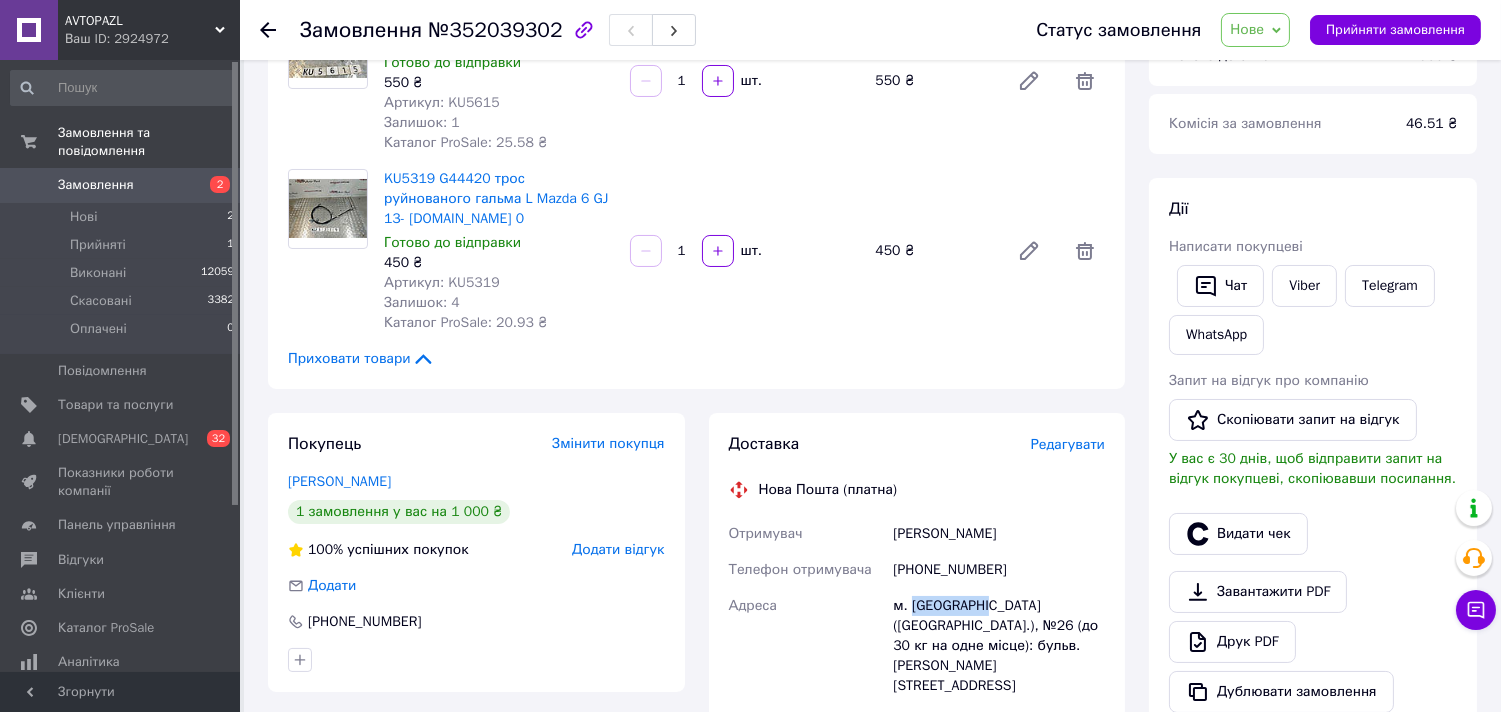 drag, startPoint x: 953, startPoint y: 598, endPoint x: 972, endPoint y: 598, distance: 19 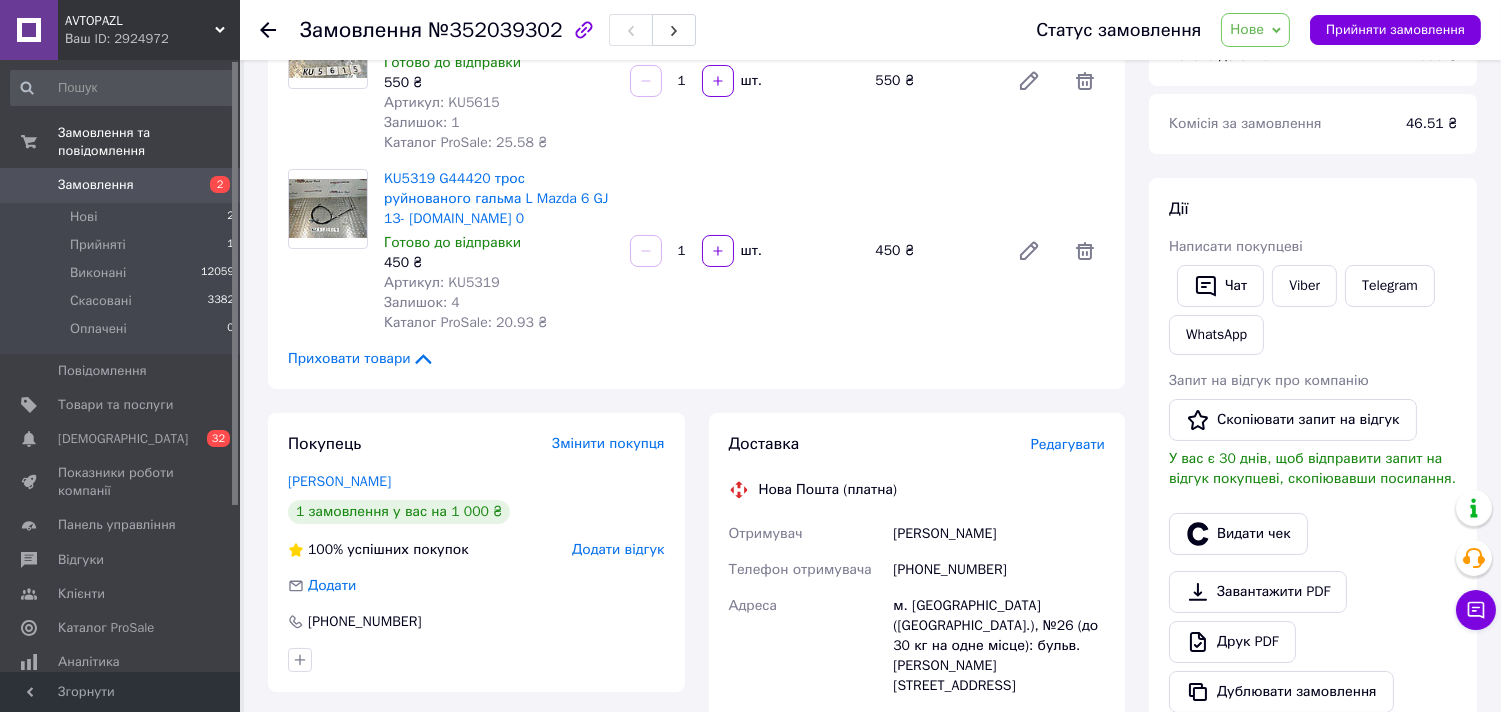click on "м. Кривий Ріг (Дніпропетровська обл.), №26 (до 30 кг на одне місце): бульв. Миколи Вороного, 22Б" at bounding box center [999, 646] 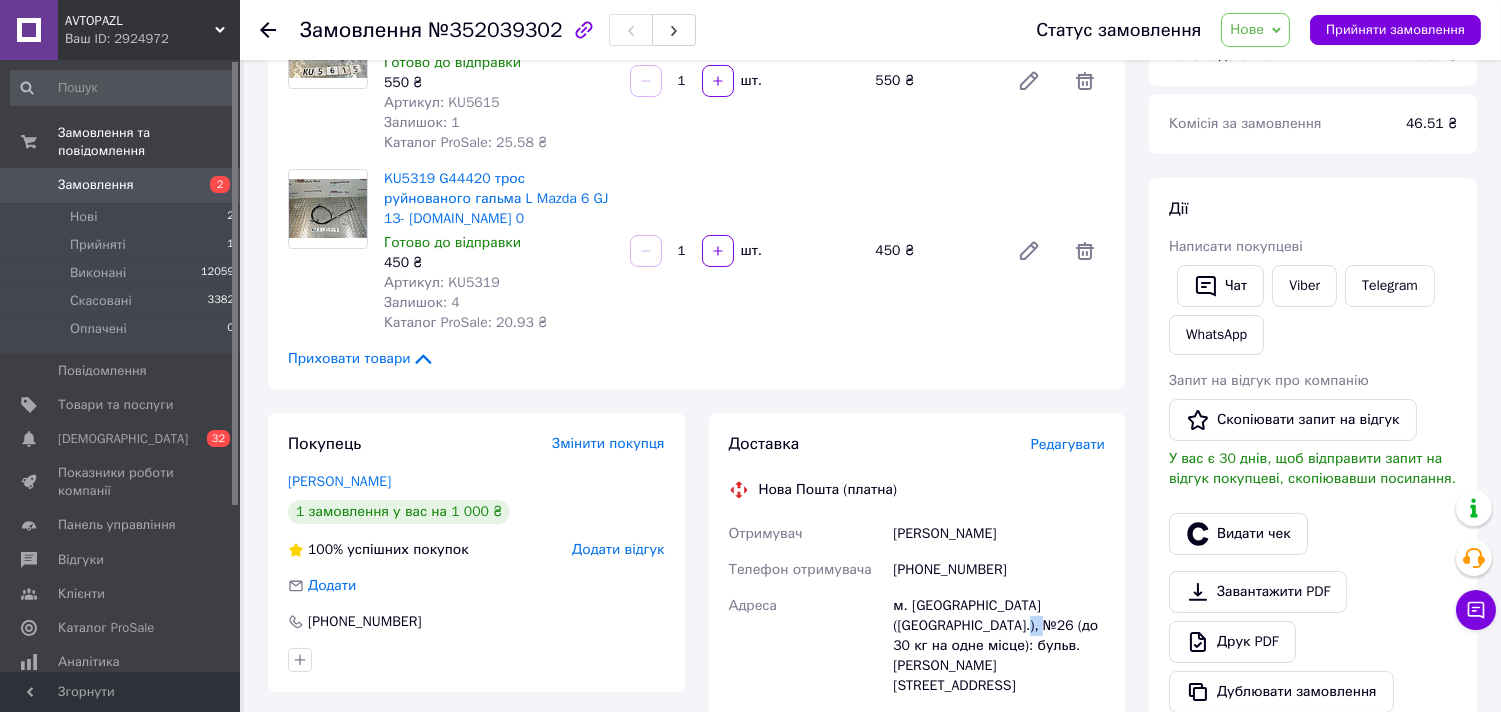 click on "м. Кривий Ріг (Дніпропетровська обл.), №26 (до 30 кг на одне місце): бульв. Миколи Вороного, 22Б" at bounding box center (999, 646) 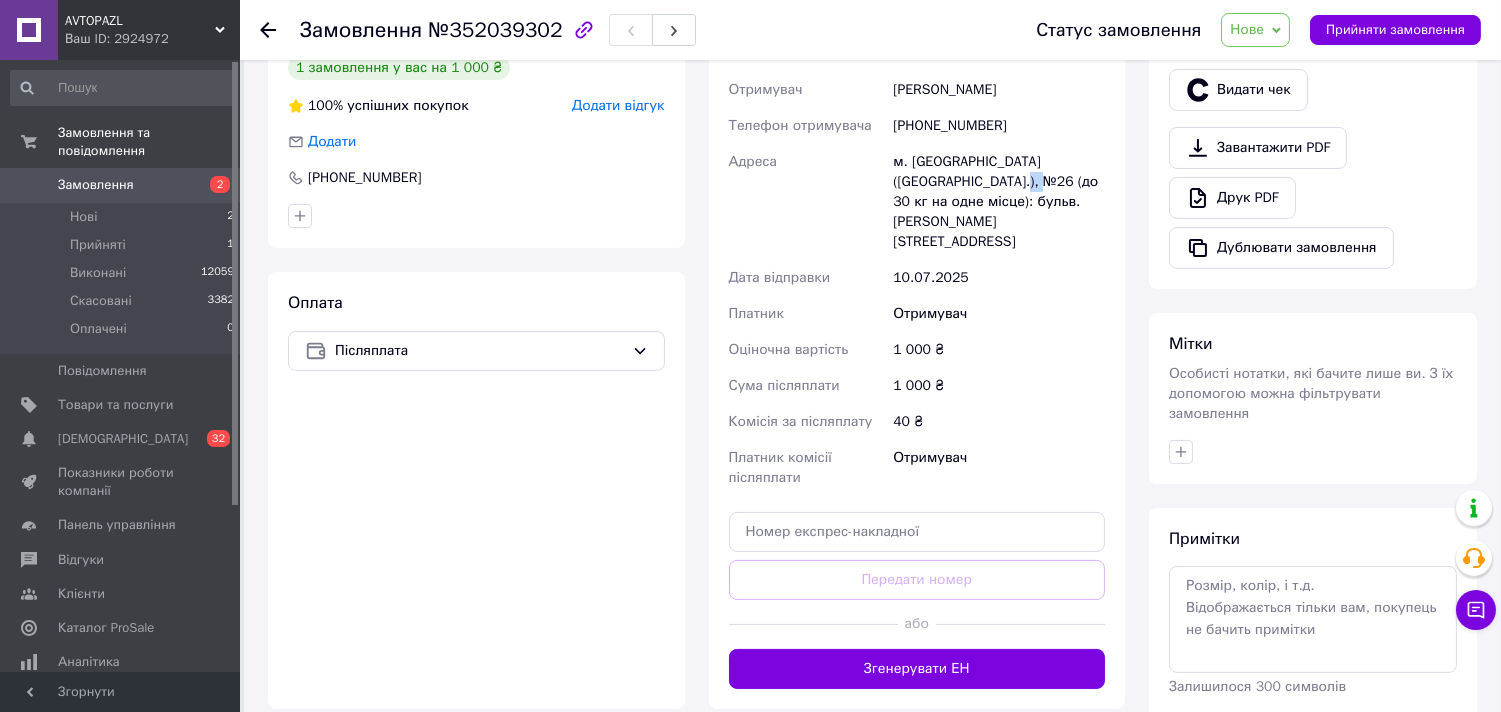 scroll, scrollTop: 777, scrollLeft: 0, axis: vertical 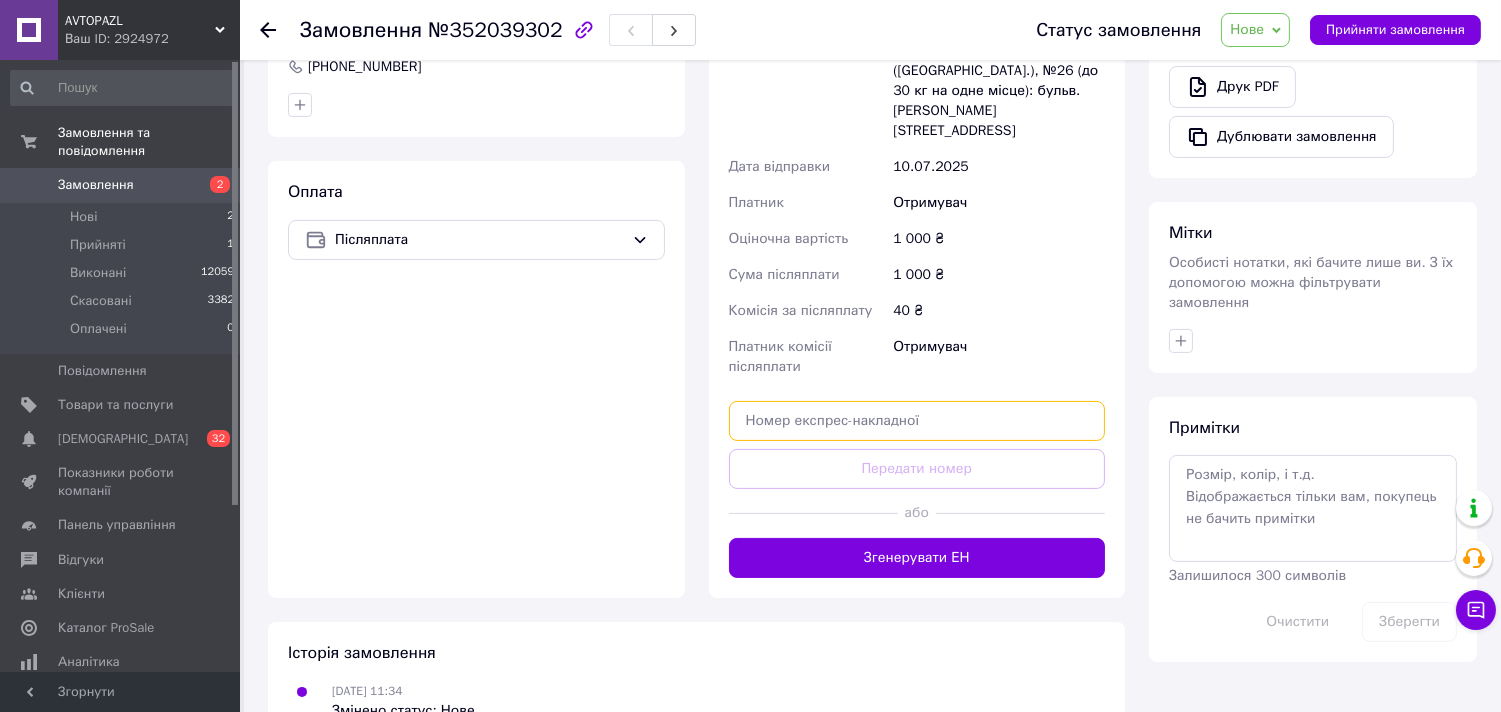 click at bounding box center (917, 421) 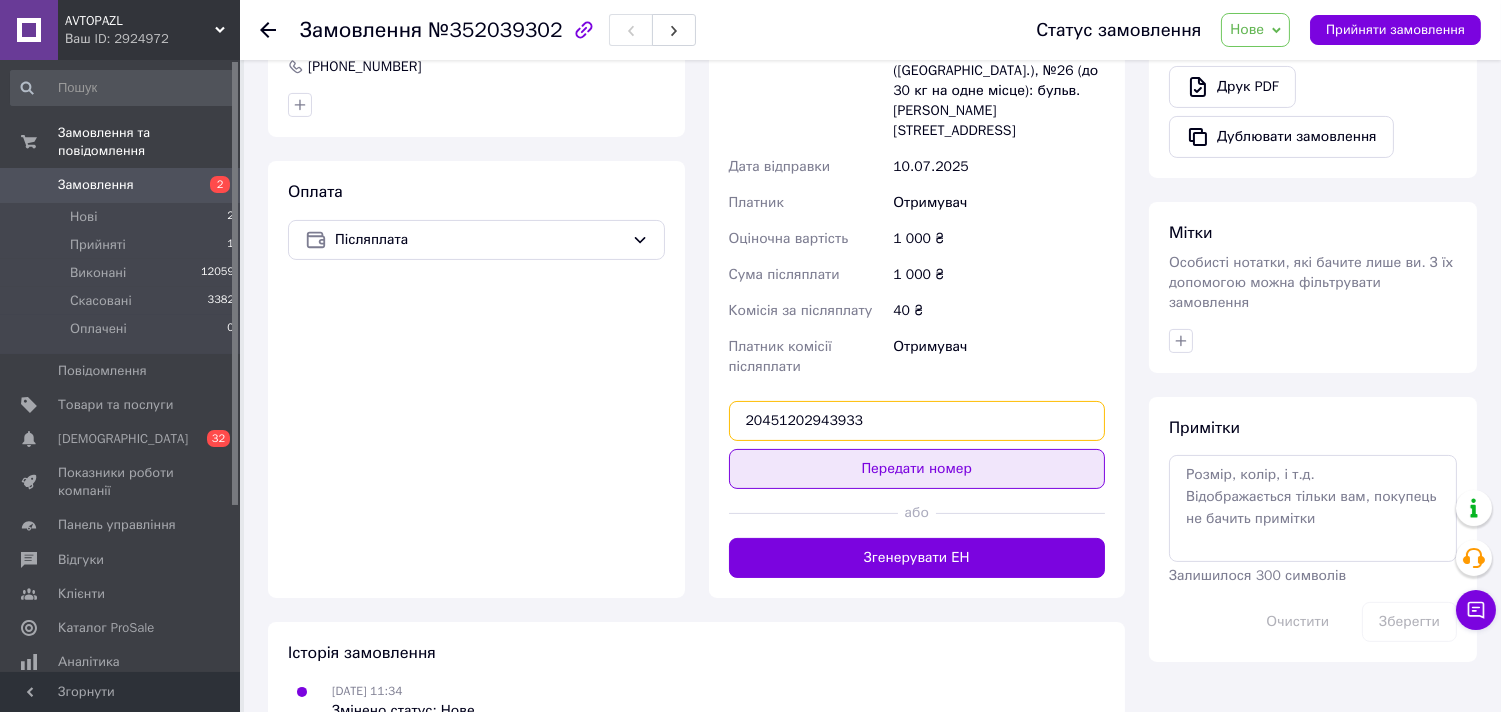 type on "20451202943933" 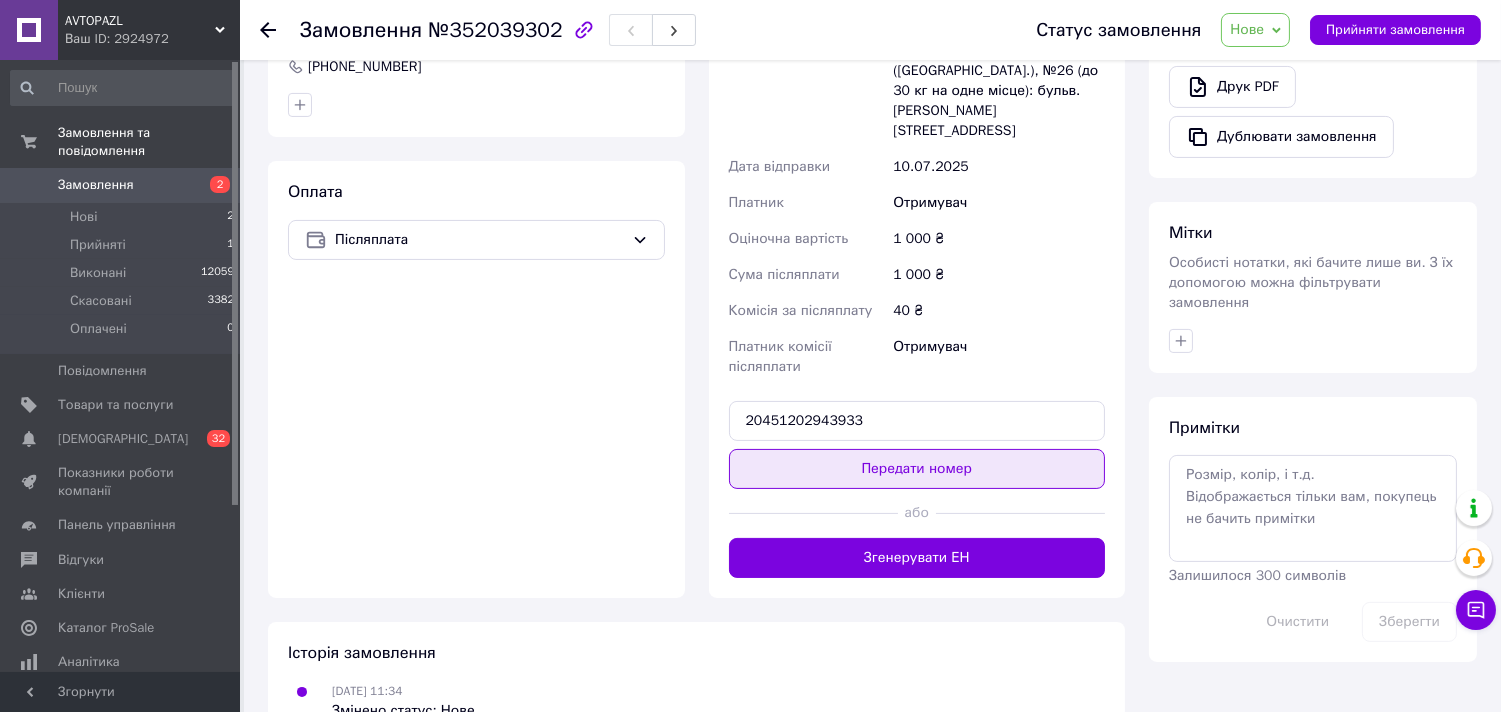 click on "Передати номер" at bounding box center (917, 469) 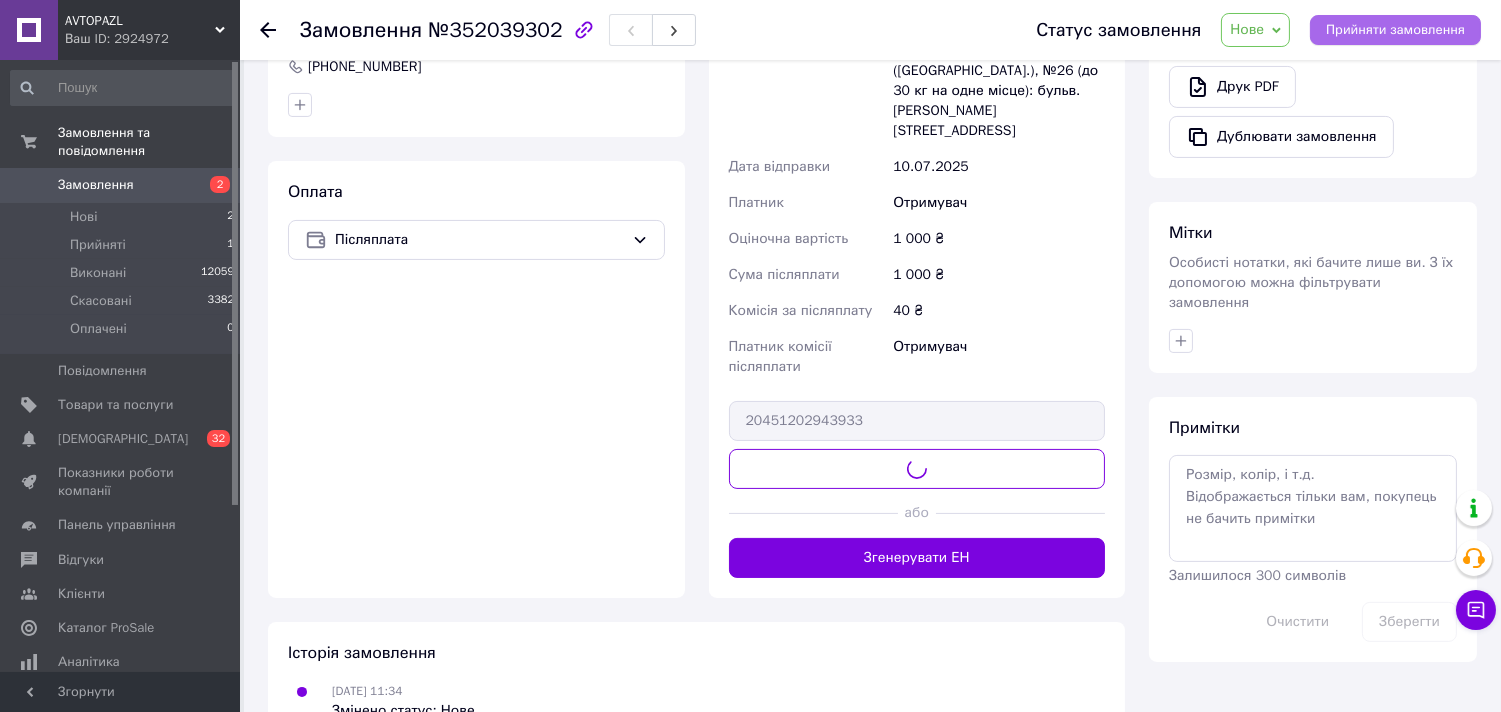 scroll, scrollTop: 731, scrollLeft: 0, axis: vertical 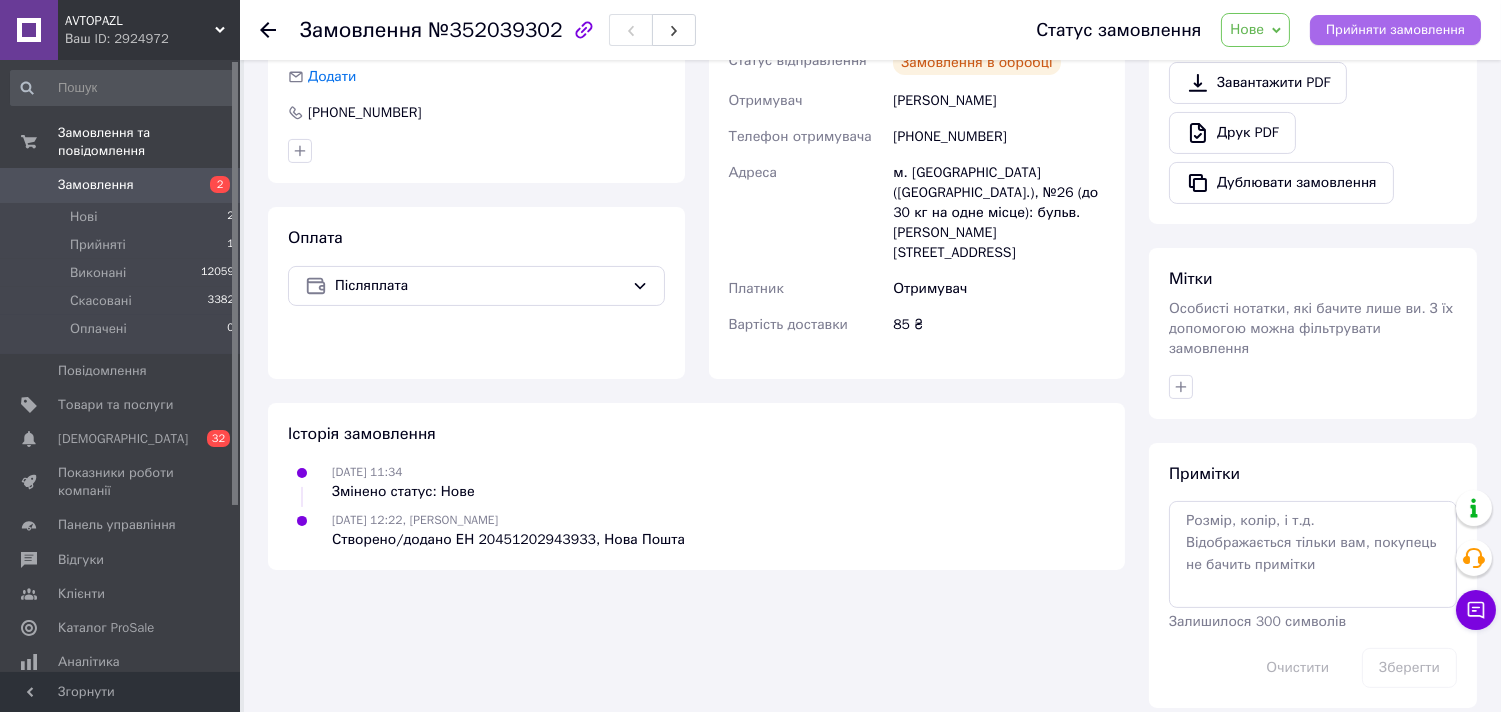 click on "Прийняти замовлення" at bounding box center [1395, 30] 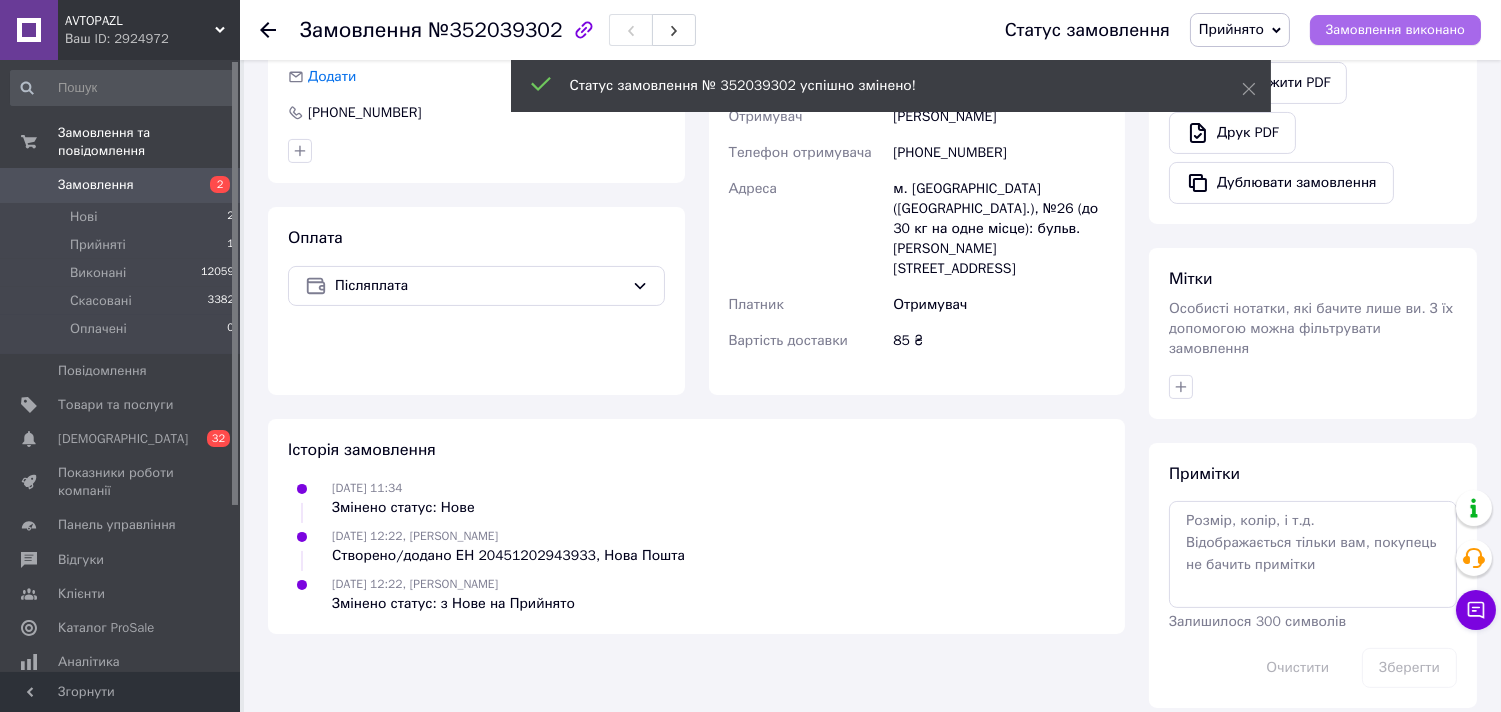 click on "Замовлення виконано" at bounding box center (1395, 30) 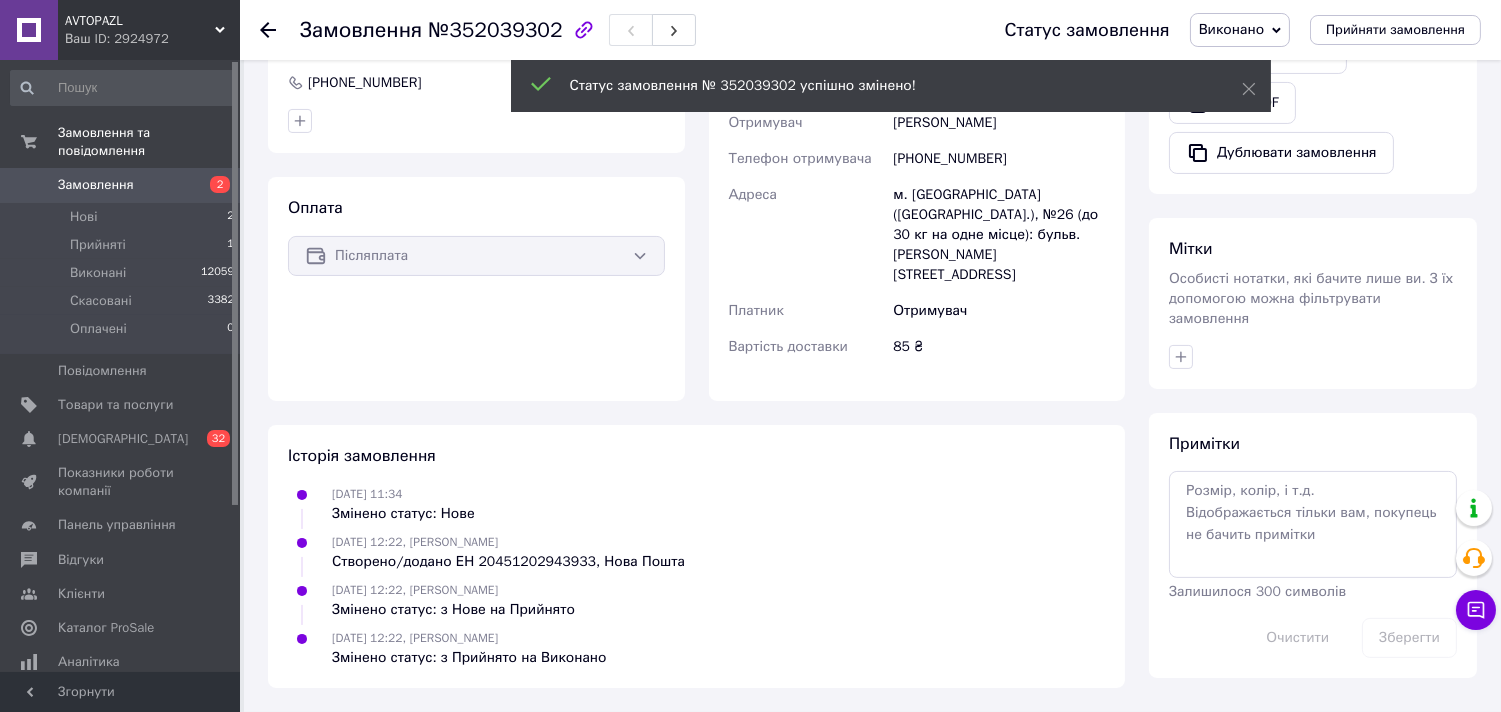 scroll, scrollTop: 704, scrollLeft: 0, axis: vertical 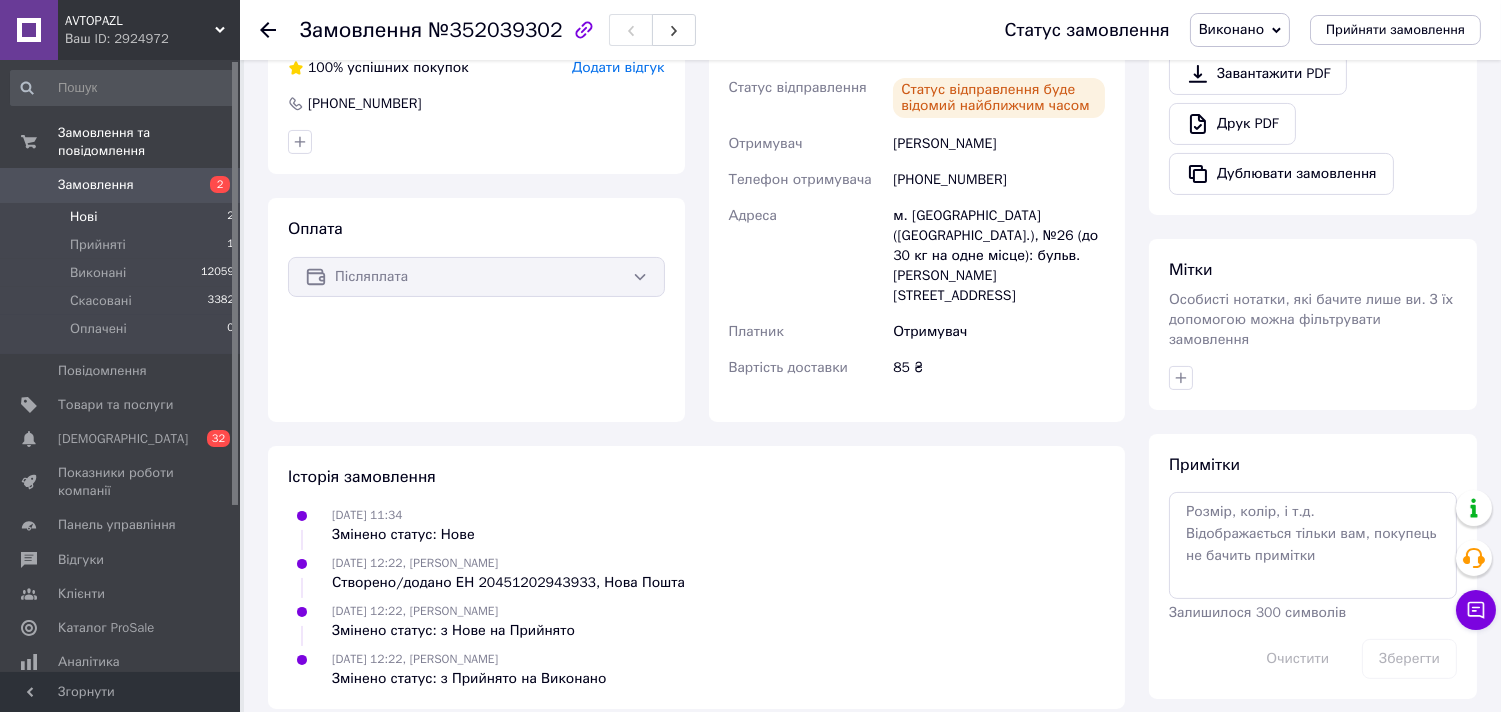click on "Нові" at bounding box center [83, 217] 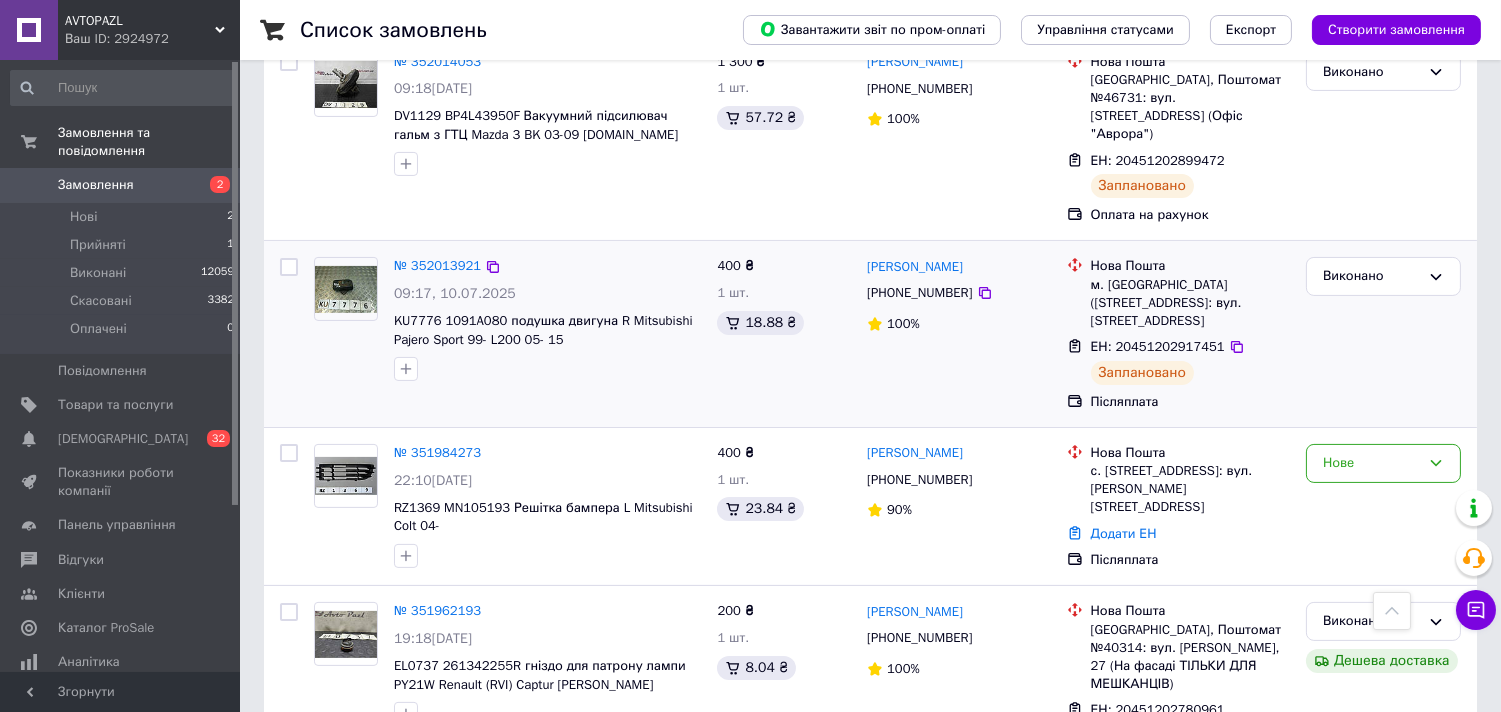 scroll, scrollTop: 888, scrollLeft: 0, axis: vertical 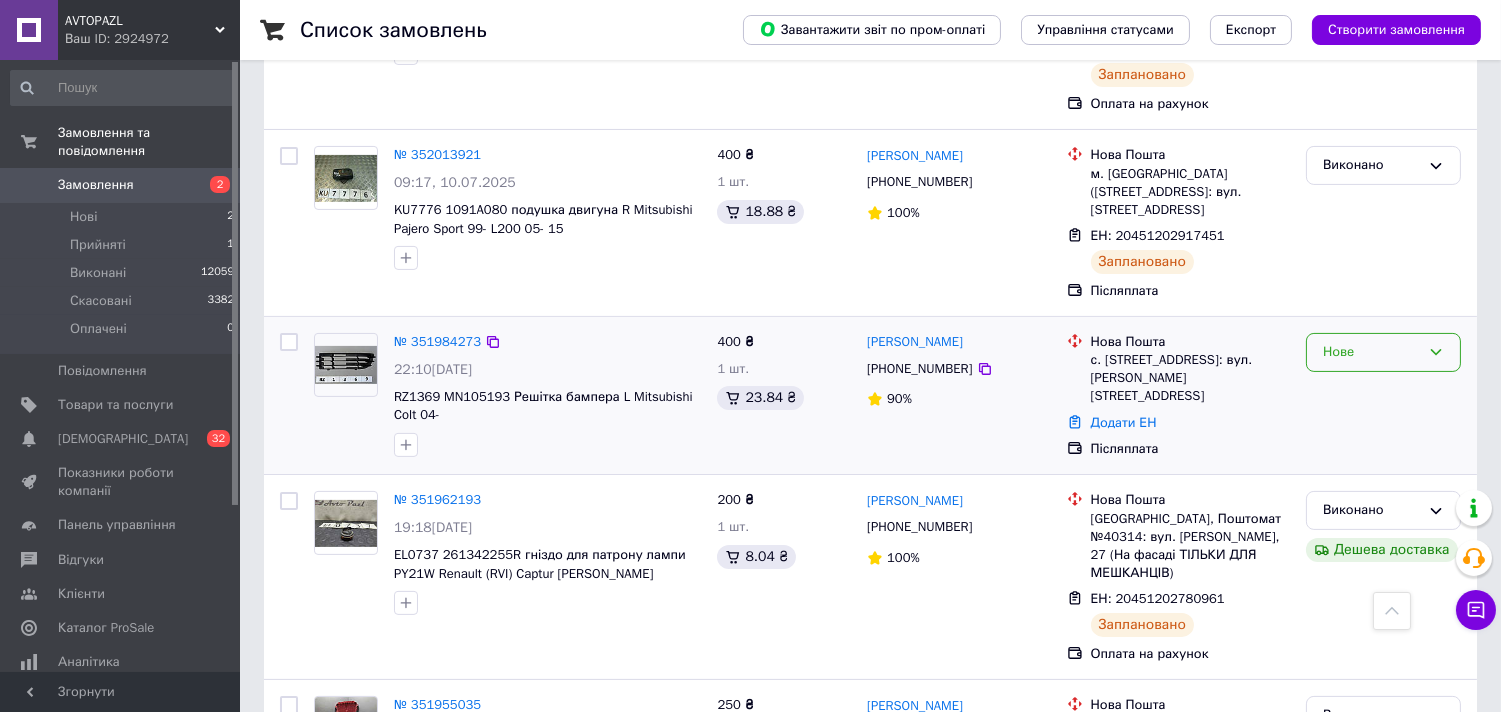 click on "Нове" at bounding box center [1371, 352] 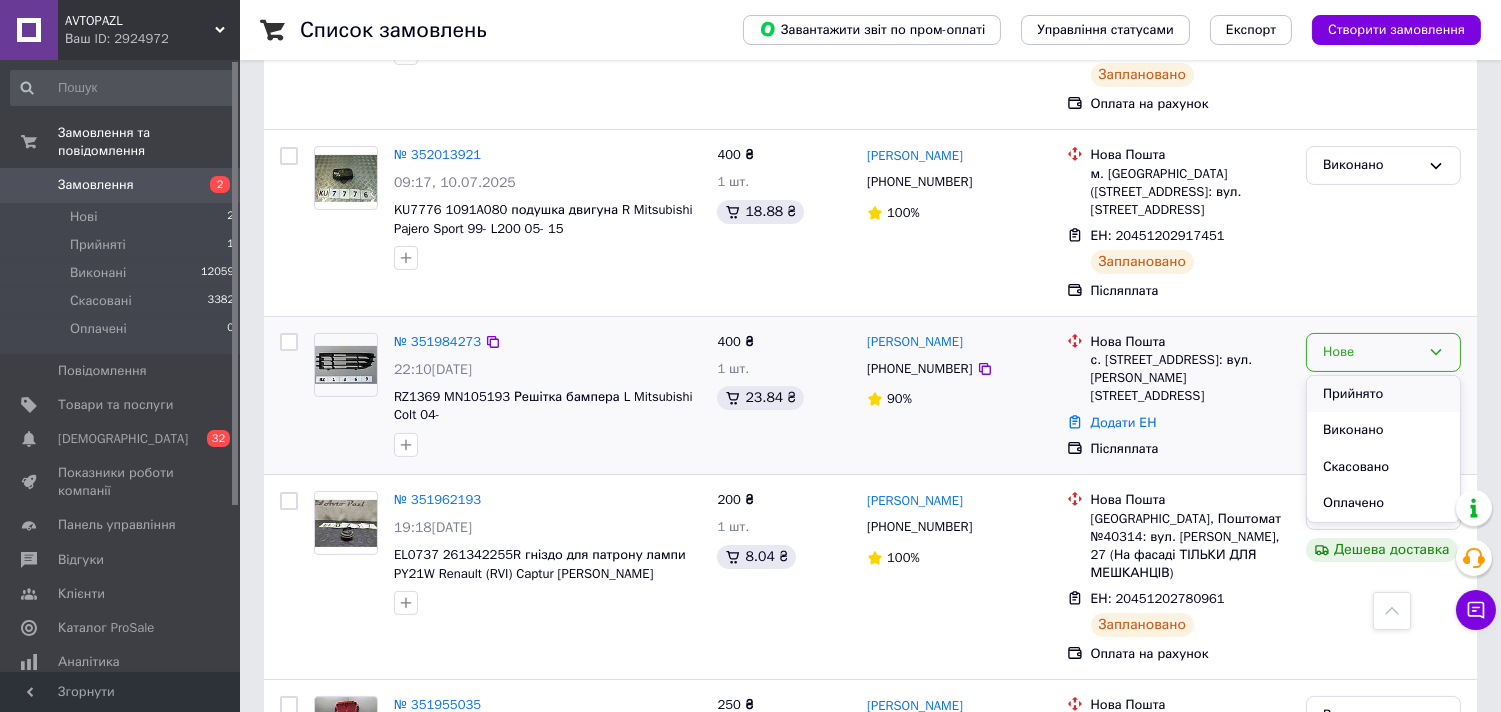 click on "Прийнято" at bounding box center [1383, 394] 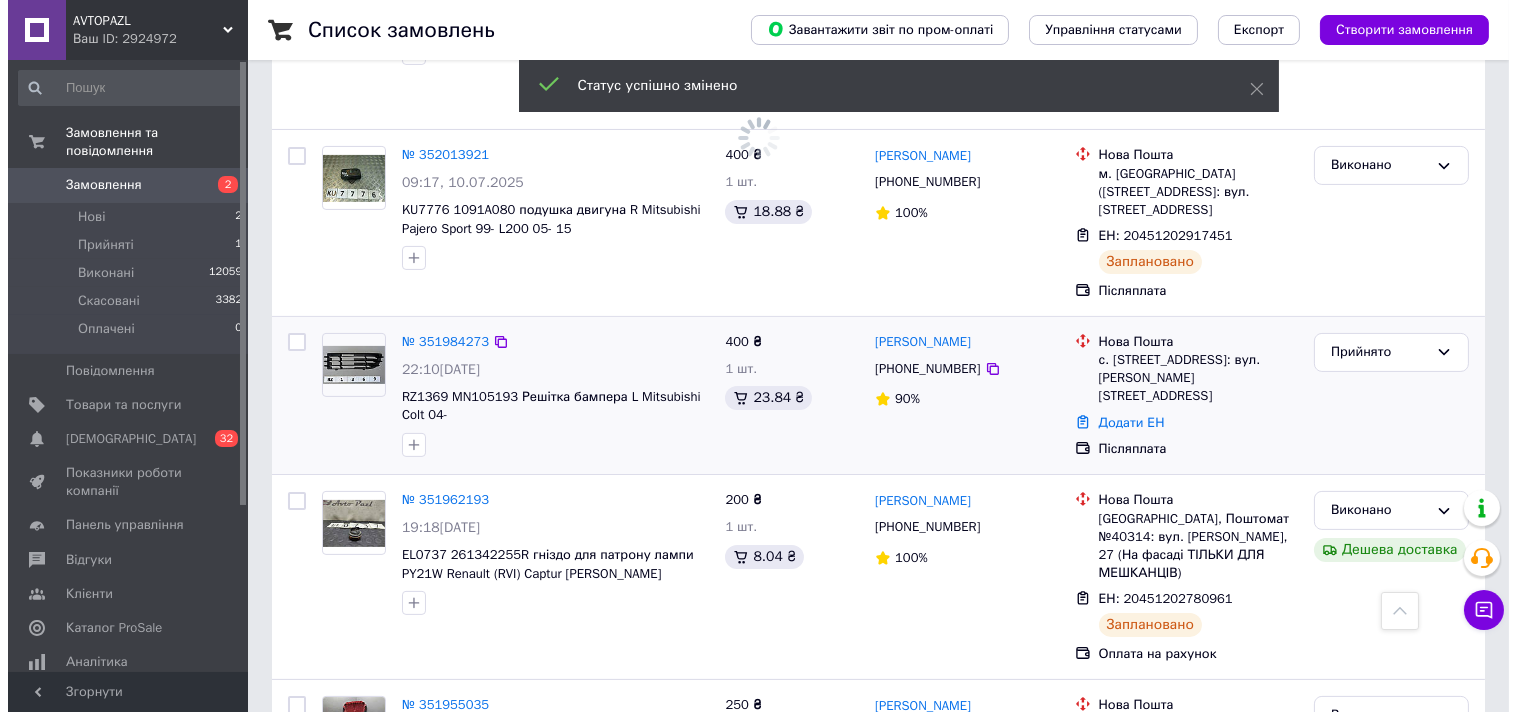 scroll, scrollTop: 0, scrollLeft: 0, axis: both 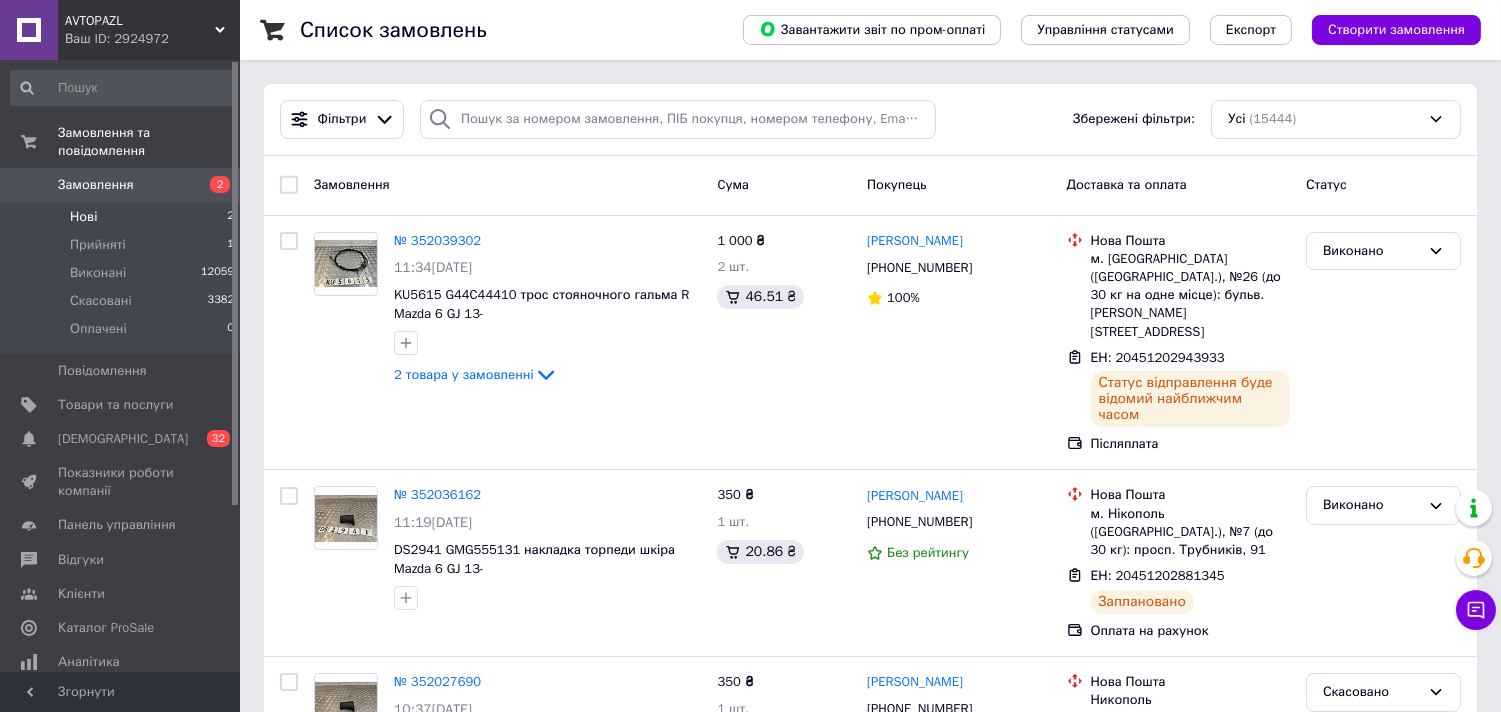 click on "Нові 2" at bounding box center (123, 217) 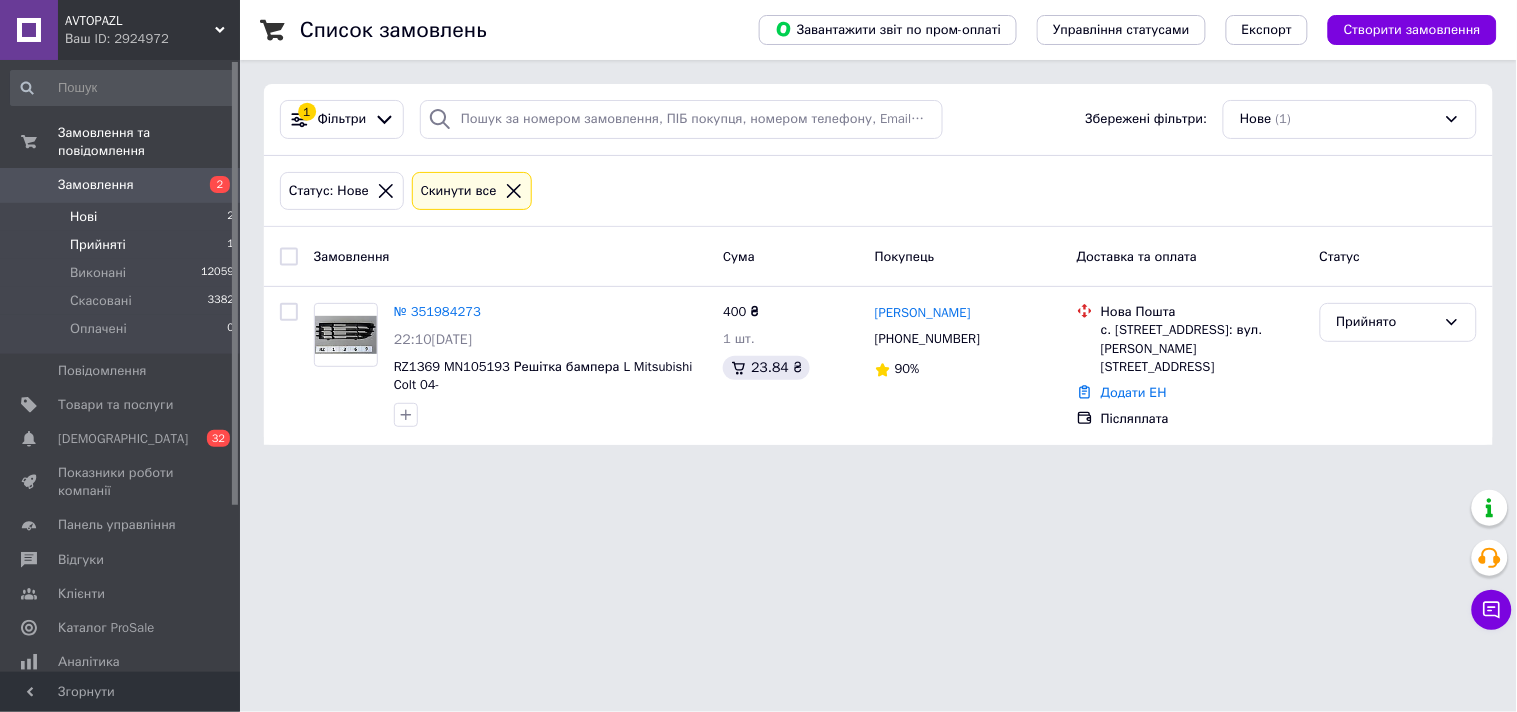 click on "Прийняті 1" at bounding box center (123, 245) 